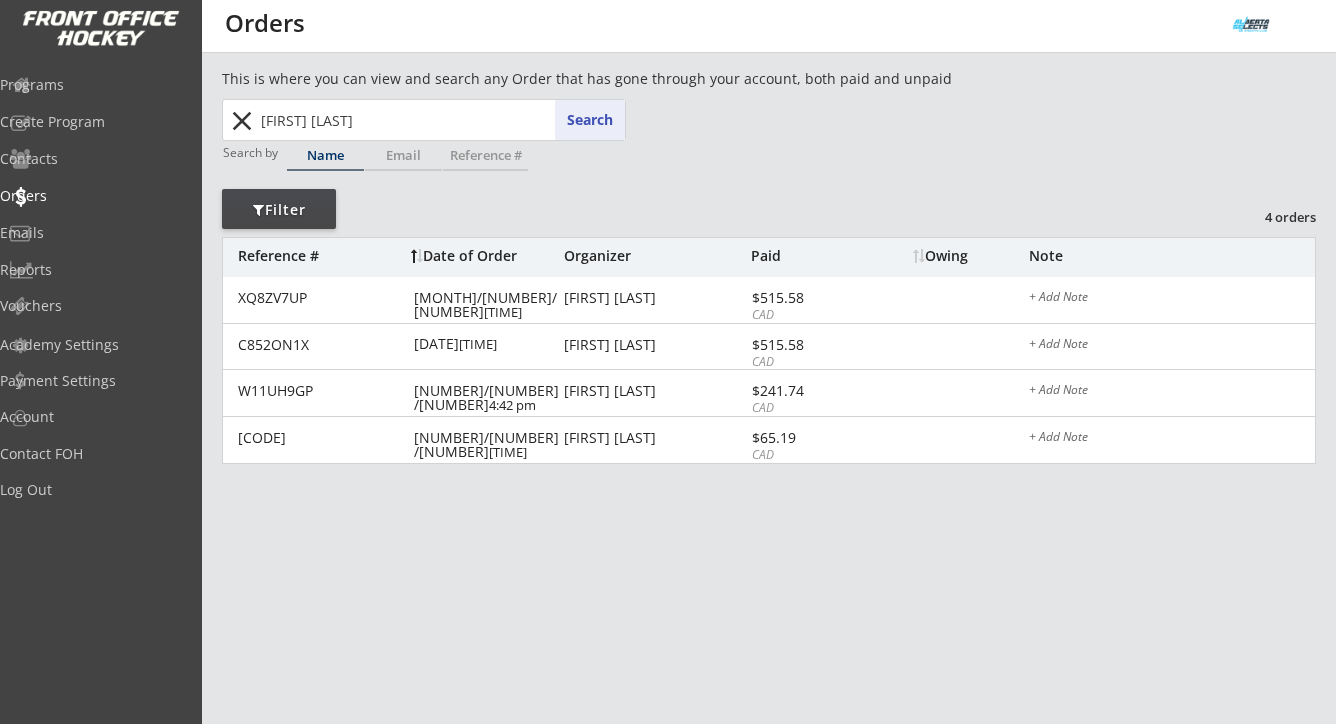 scroll, scrollTop: 0, scrollLeft: 0, axis: both 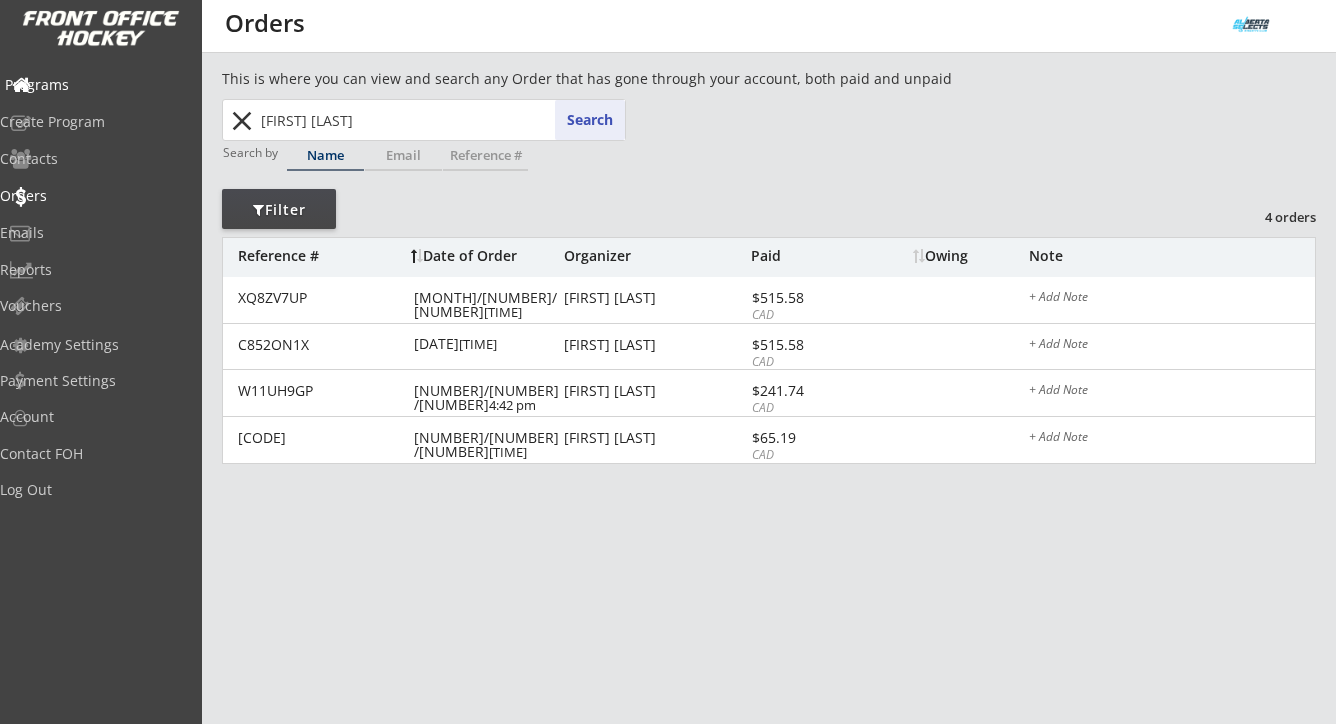 click on "Programs" at bounding box center [95, 85] 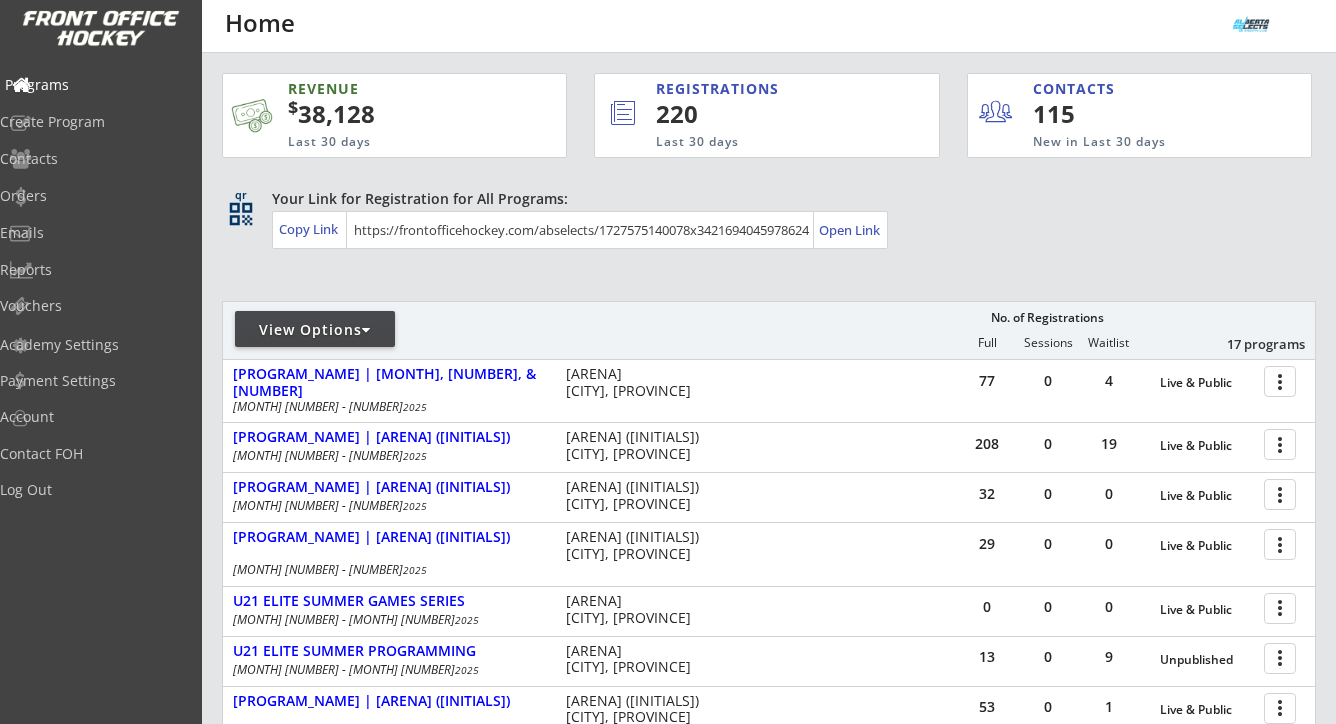 click on "Programs" at bounding box center (95, 85) 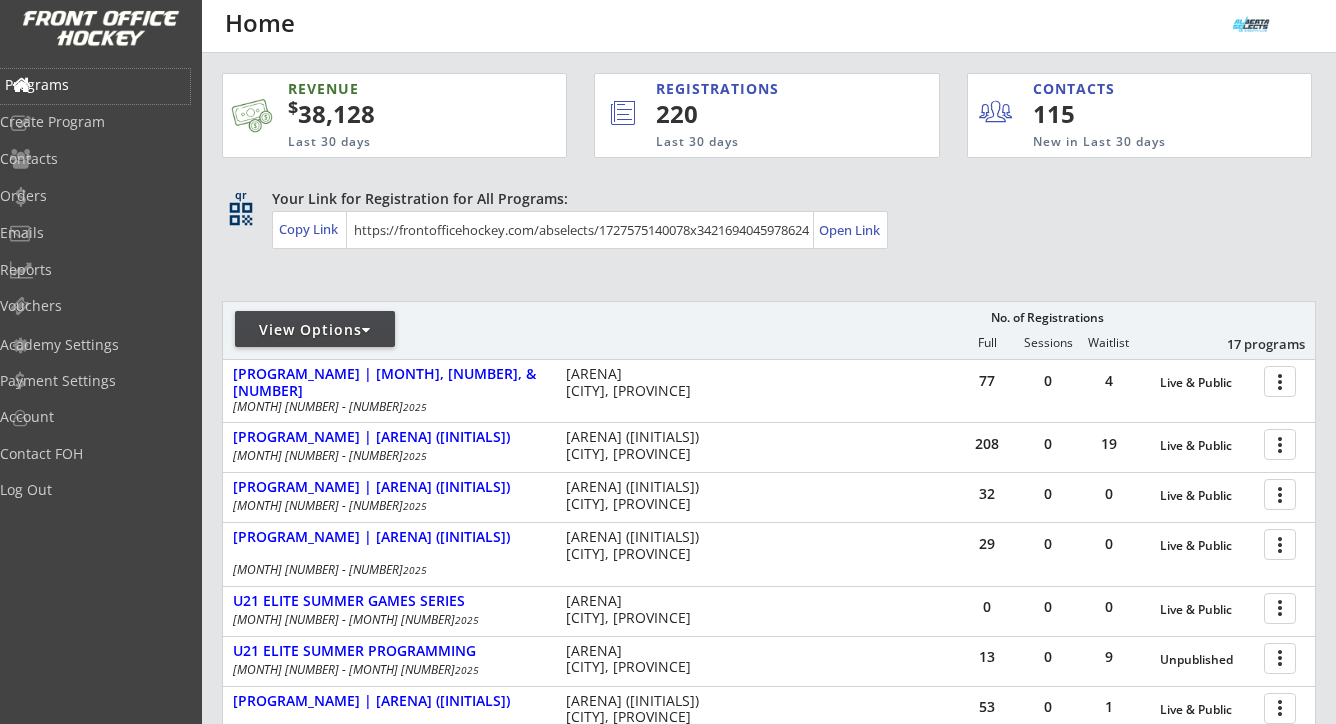 click on "Programs" at bounding box center [95, 85] 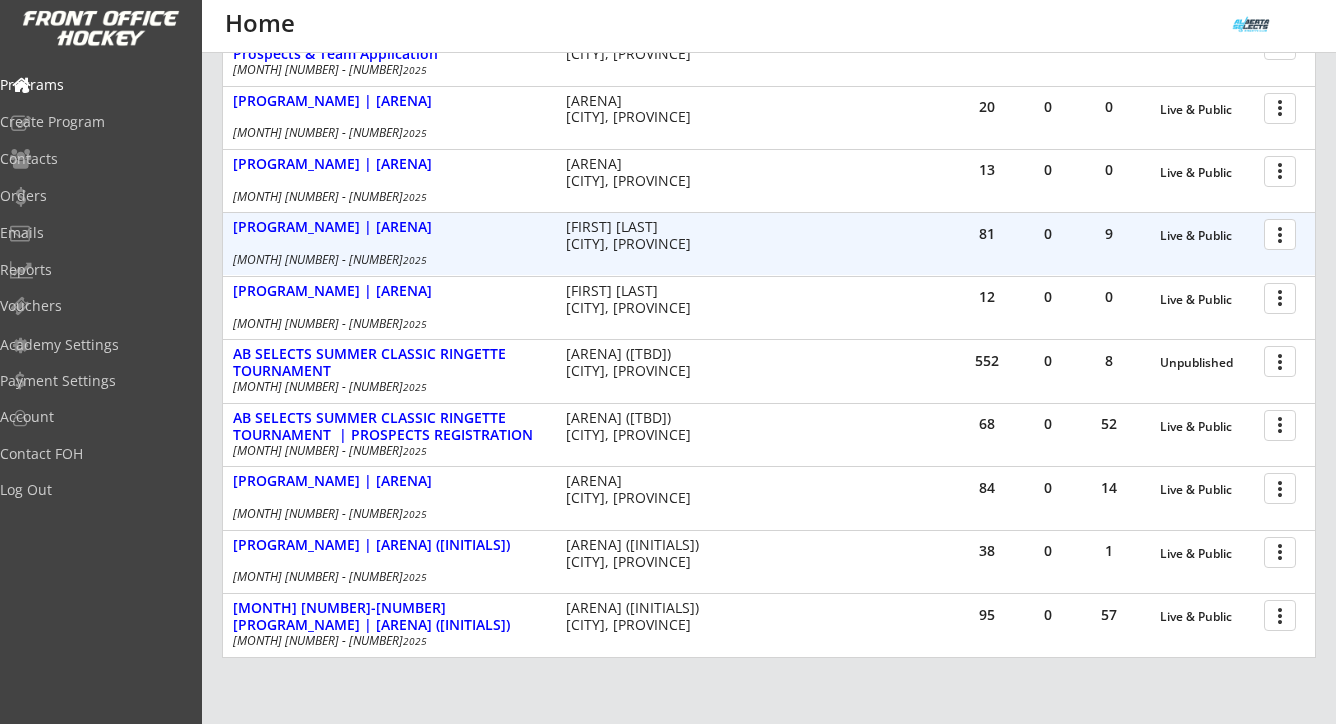 scroll, scrollTop: 891, scrollLeft: 0, axis: vertical 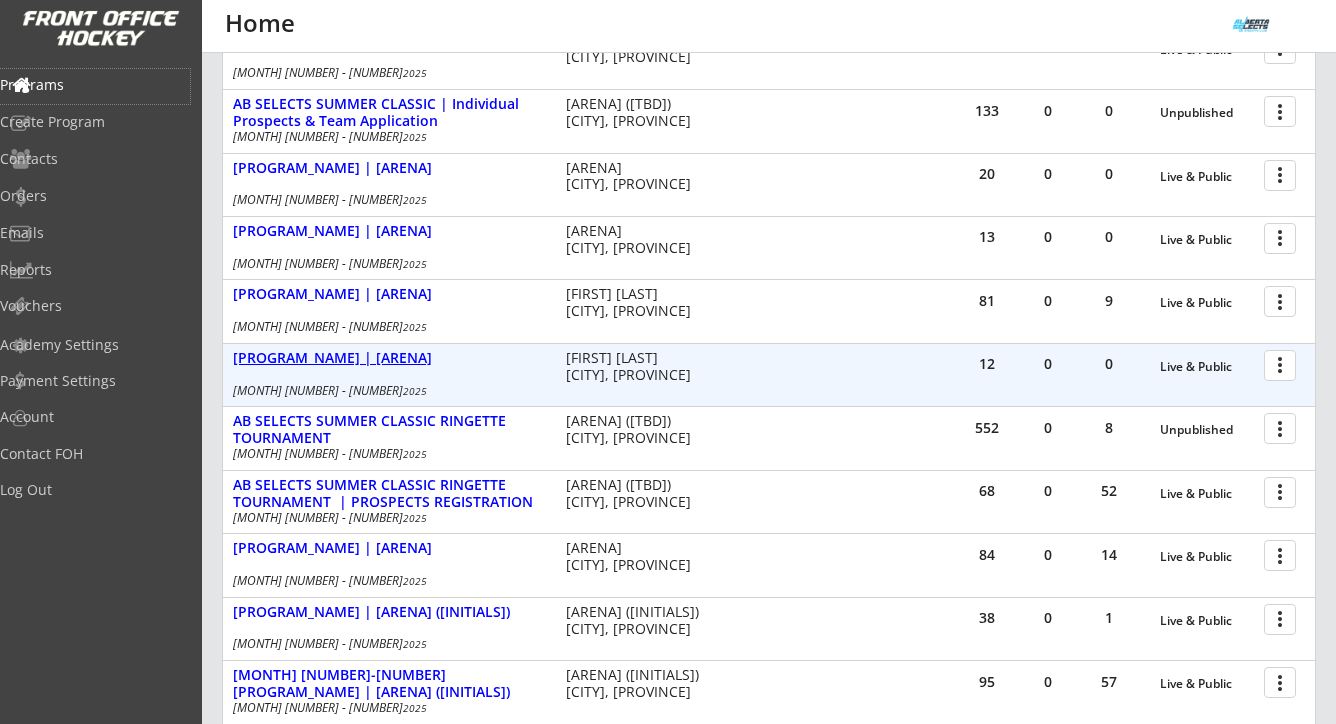 click on "[DATE] [DATE] | [NAME]" at bounding box center (389, 358) 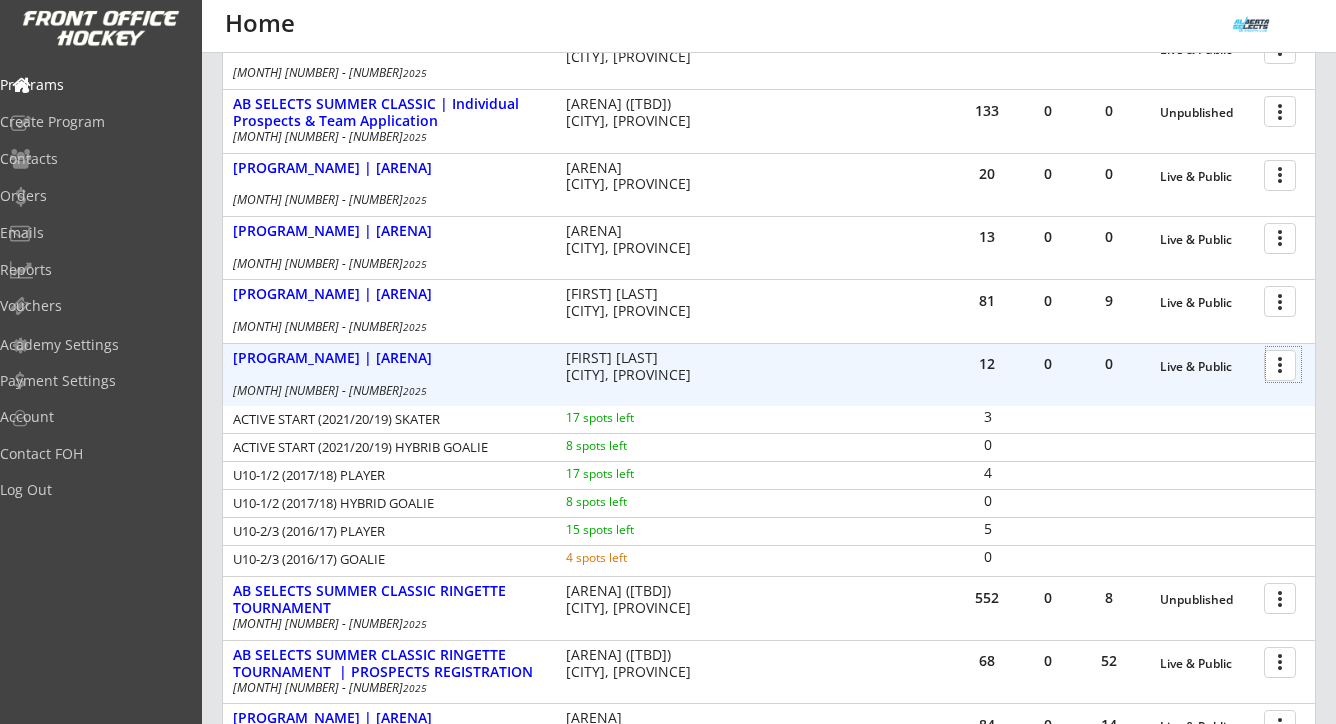 click at bounding box center [1283, 364] 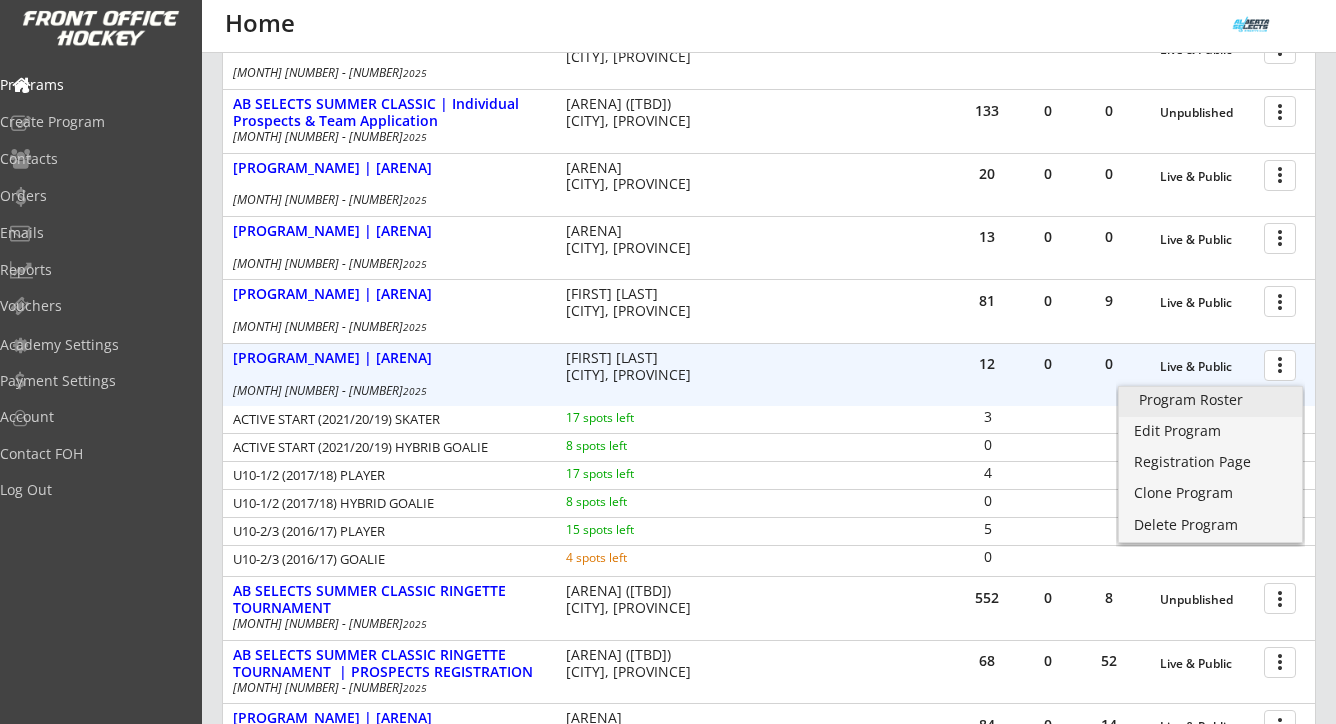 click on "Program Roster" at bounding box center [1210, 400] 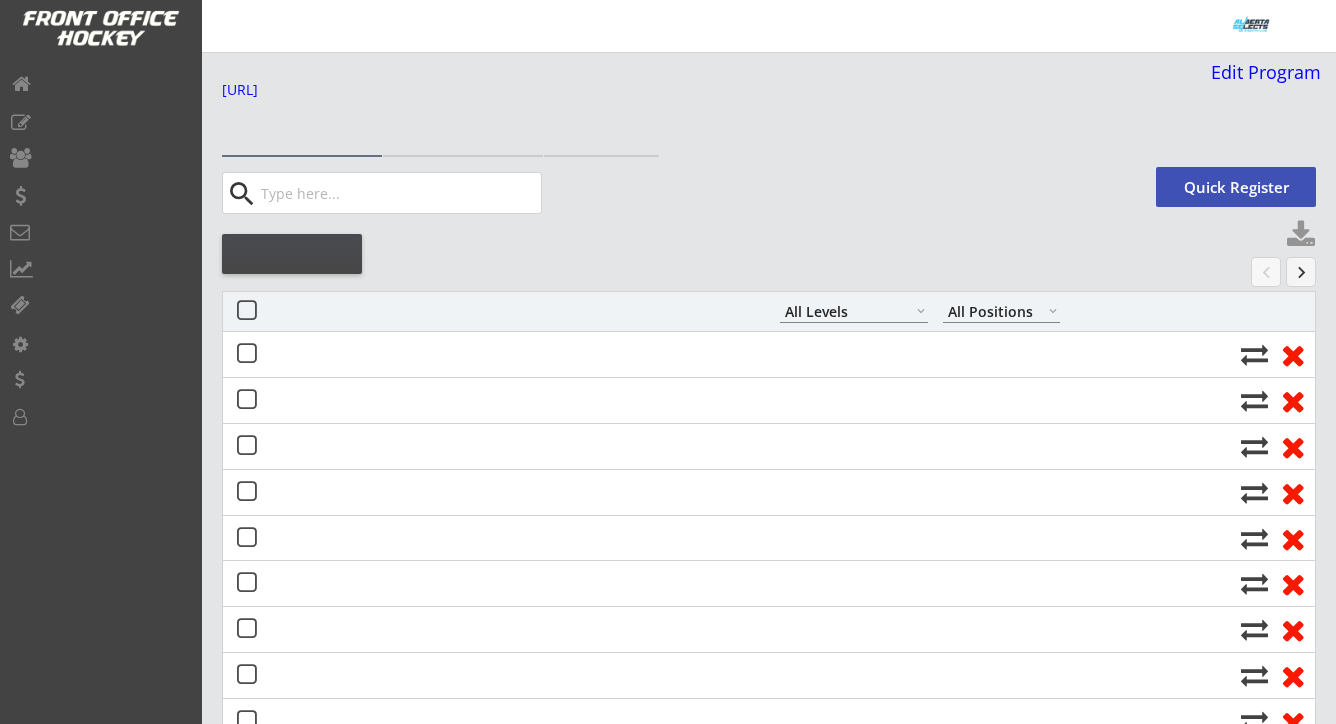 select on ""All Levels"" 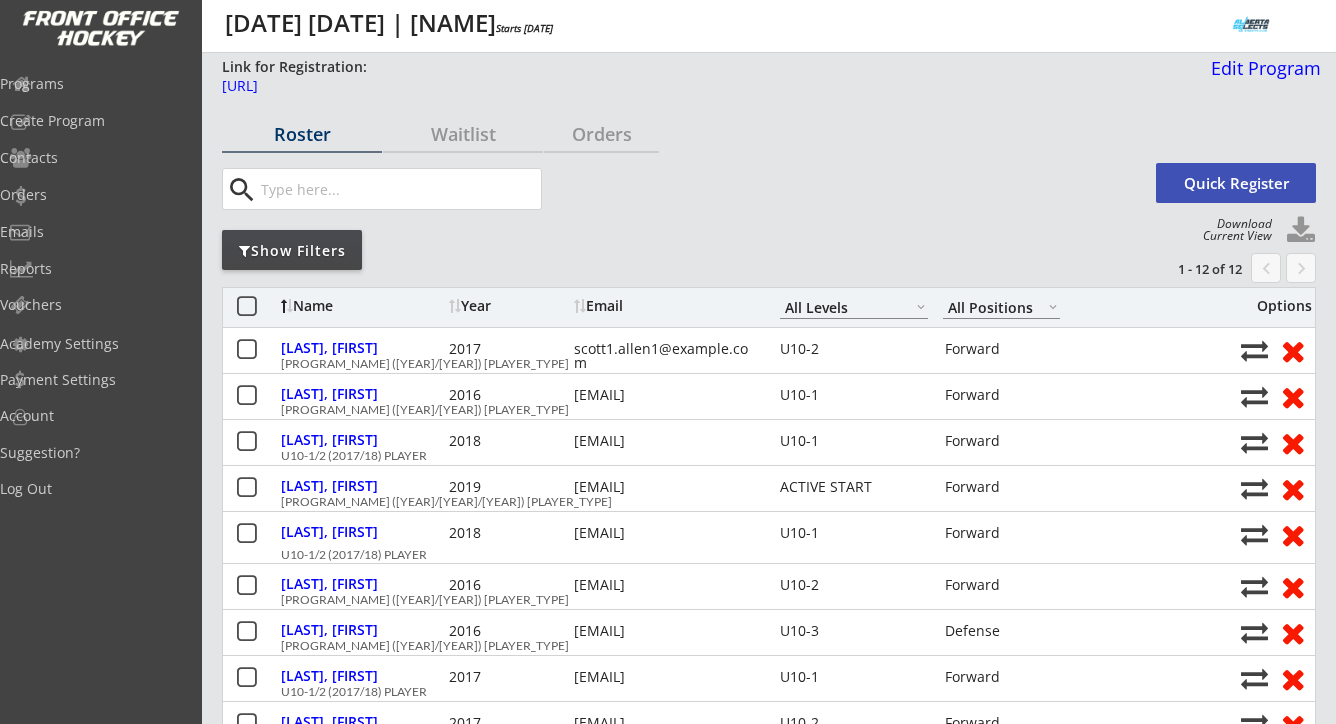 scroll, scrollTop: 0, scrollLeft: 0, axis: both 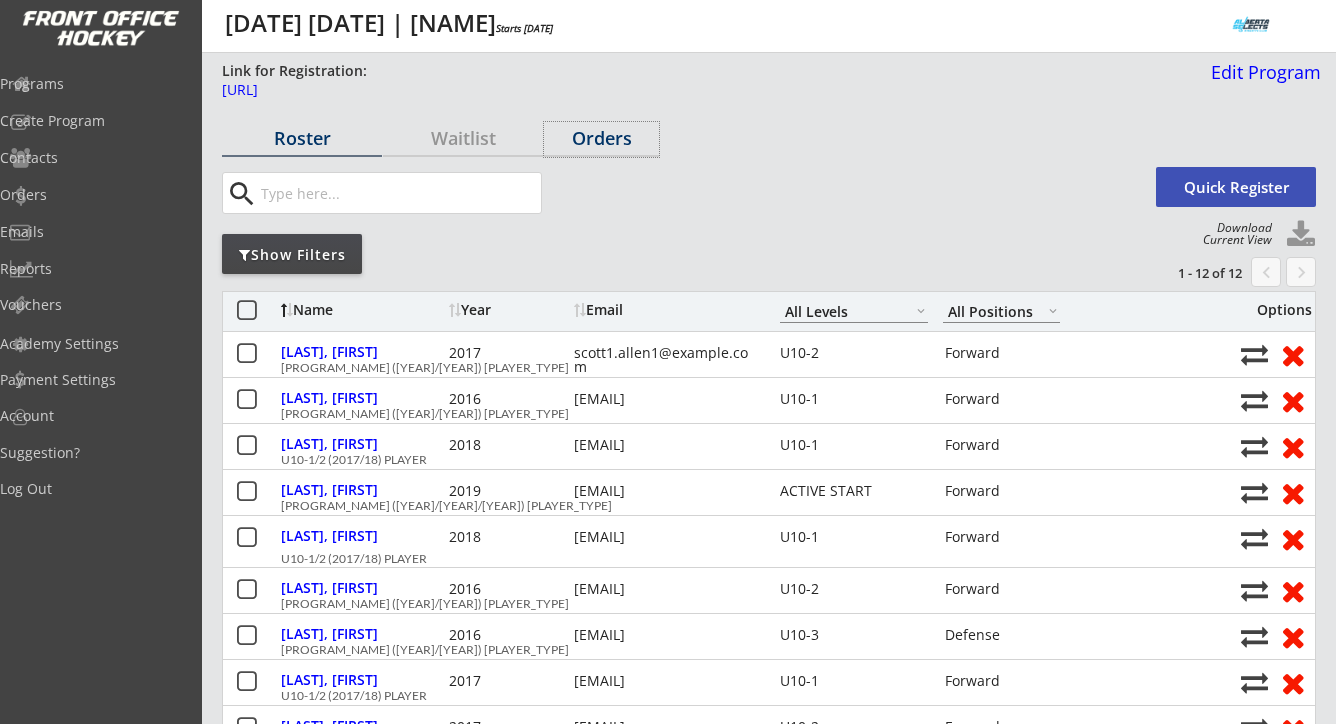 click on "Orders" at bounding box center (601, 138) 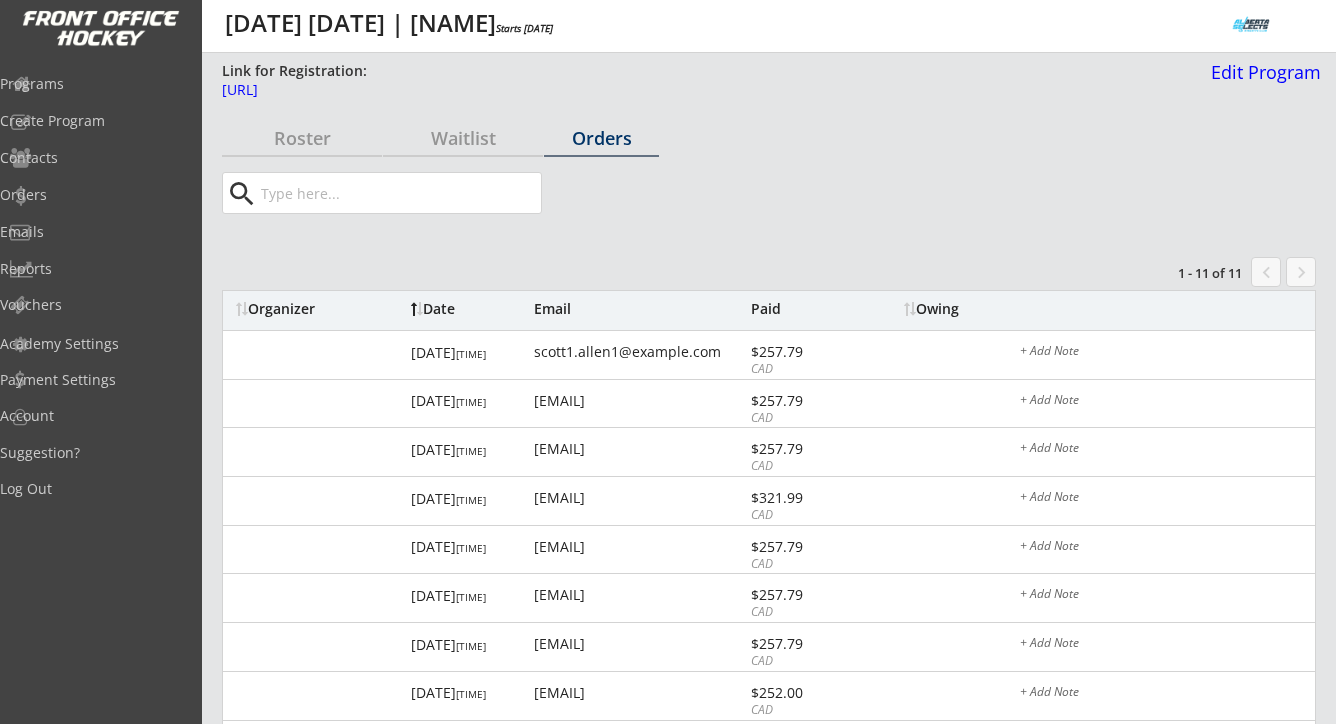 click at bounding box center (399, 193) 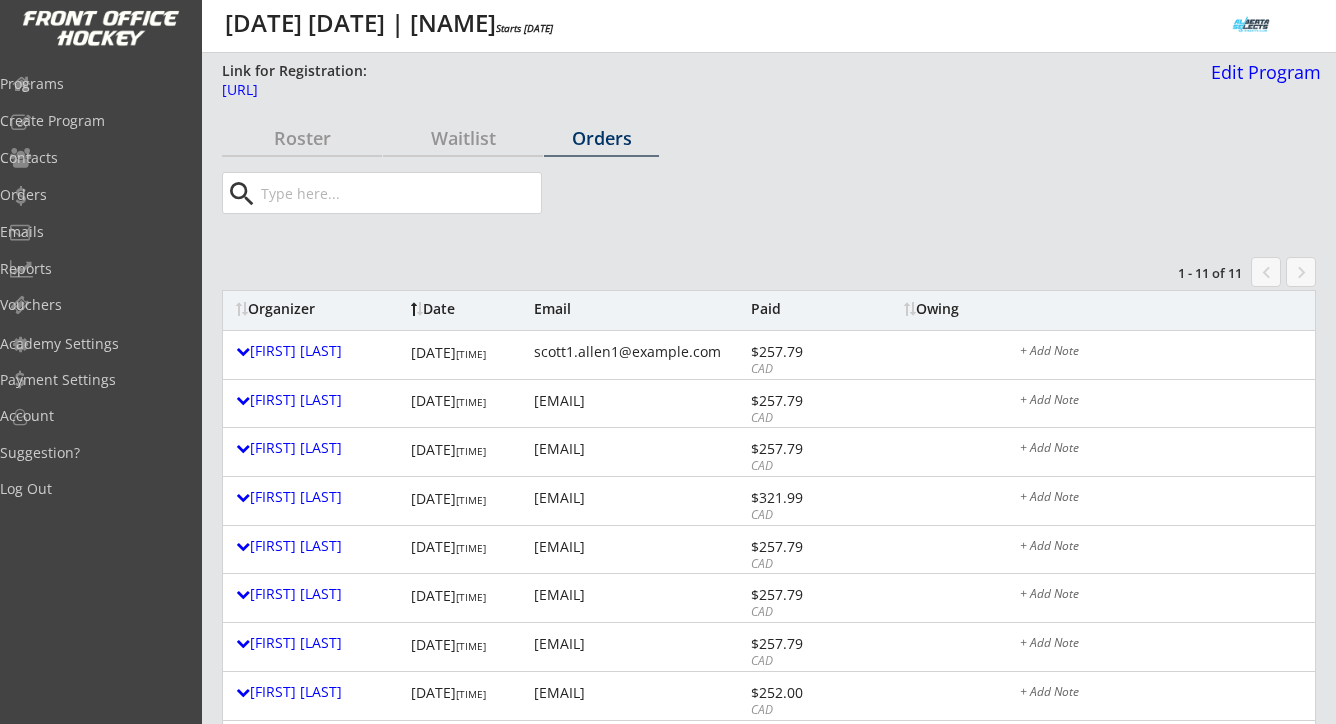 paste on "[EMAIL]" 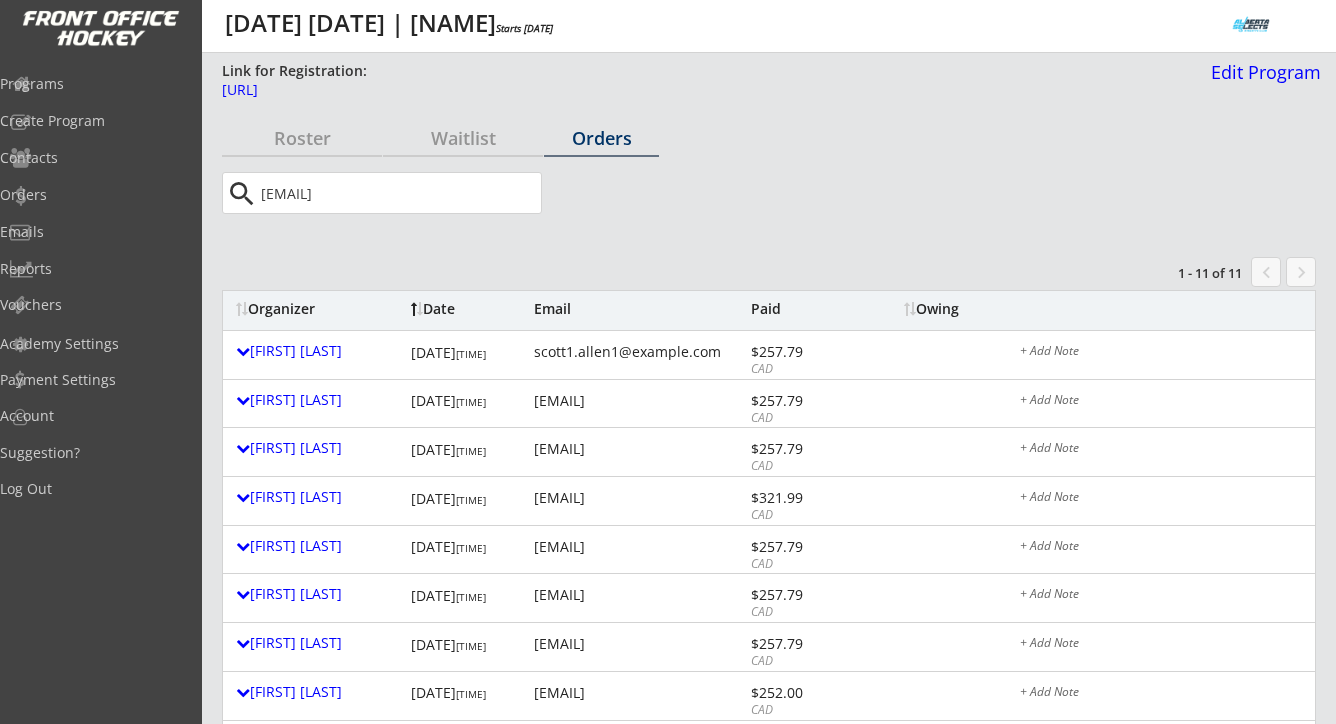 type on "[EMAIL]" 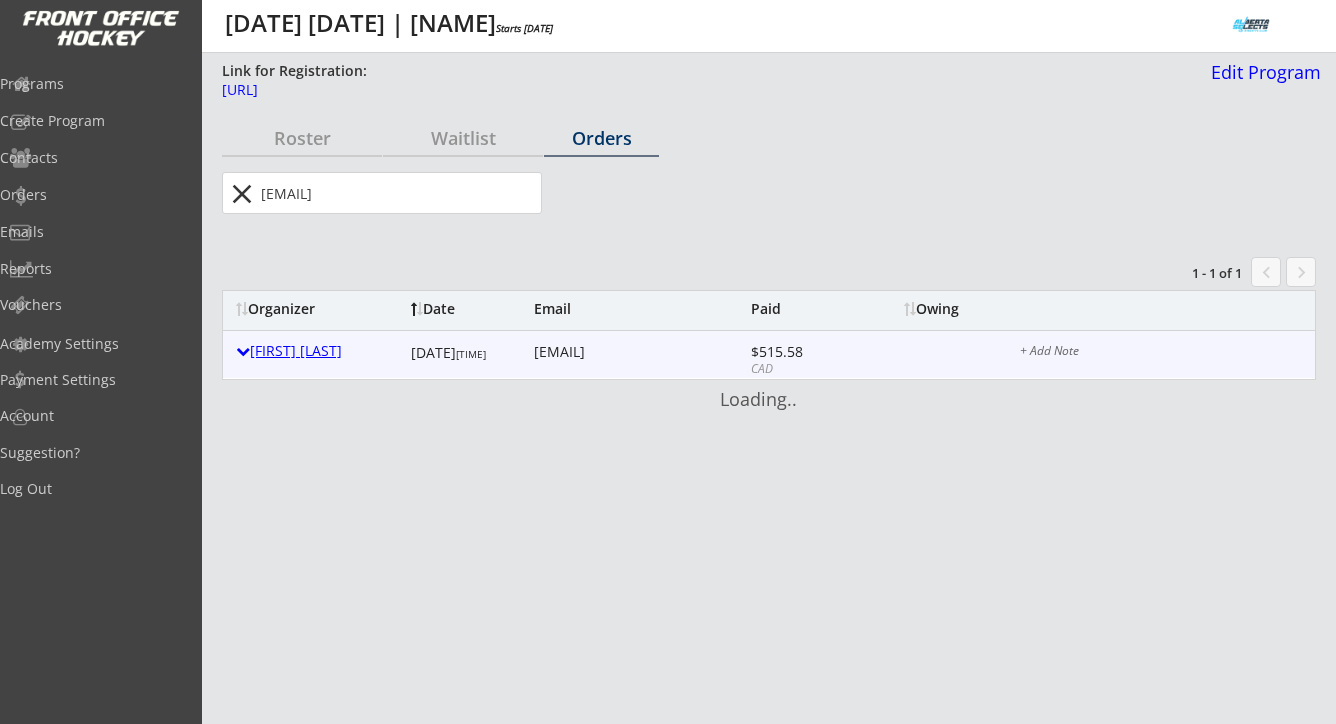 click at bounding box center (243, 351) 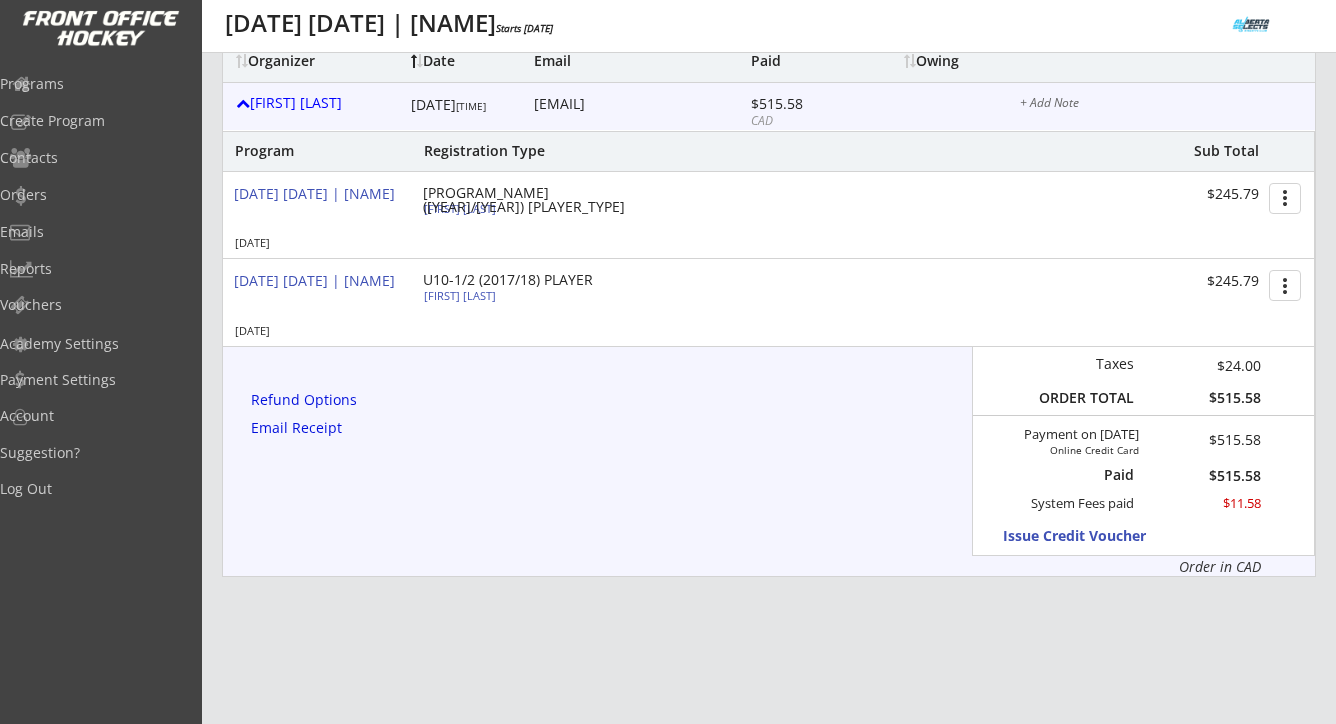 scroll, scrollTop: 273, scrollLeft: 0, axis: vertical 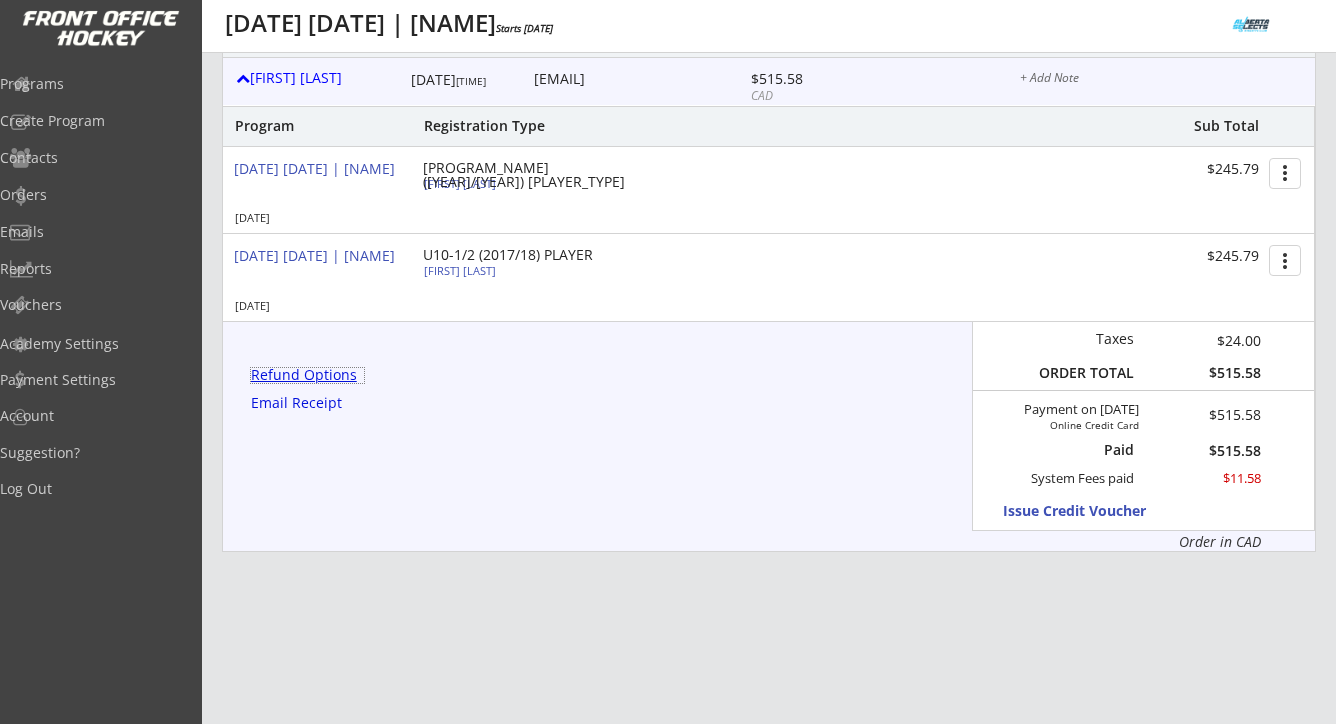 click on "Refund Options" at bounding box center [307, 375] 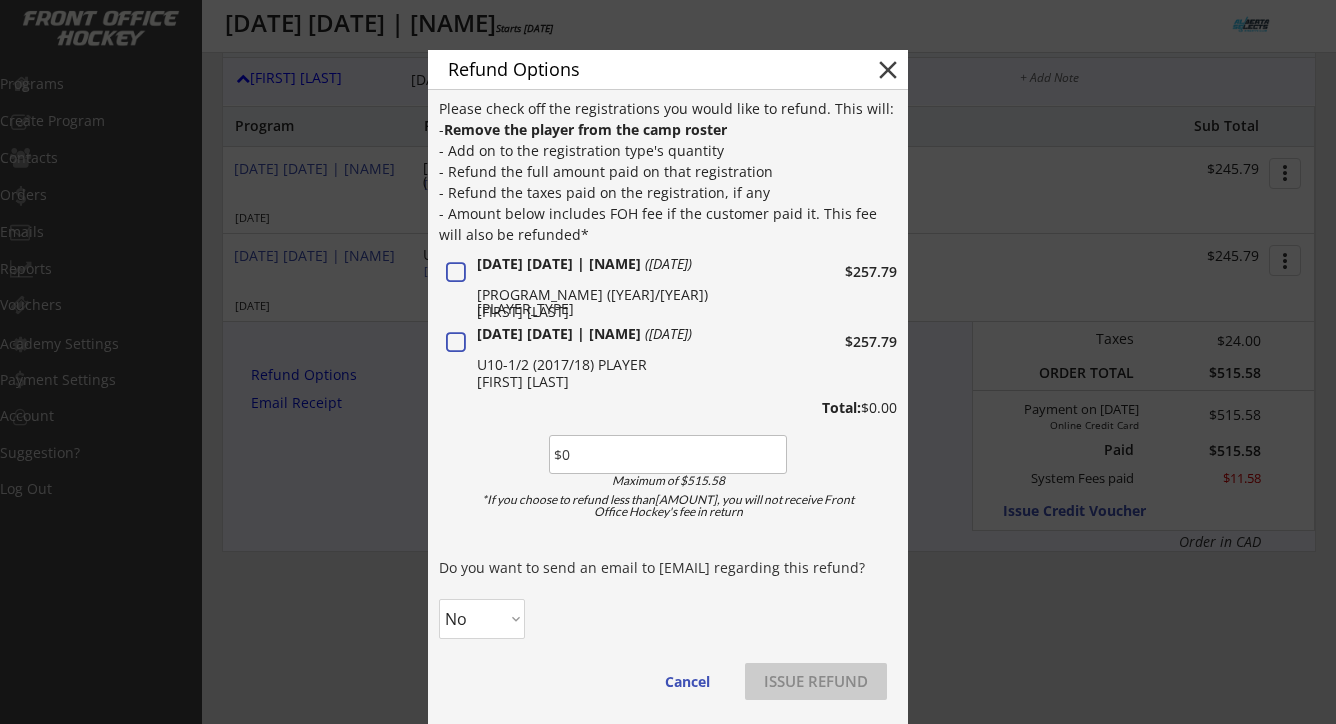 click at bounding box center (668, 454) 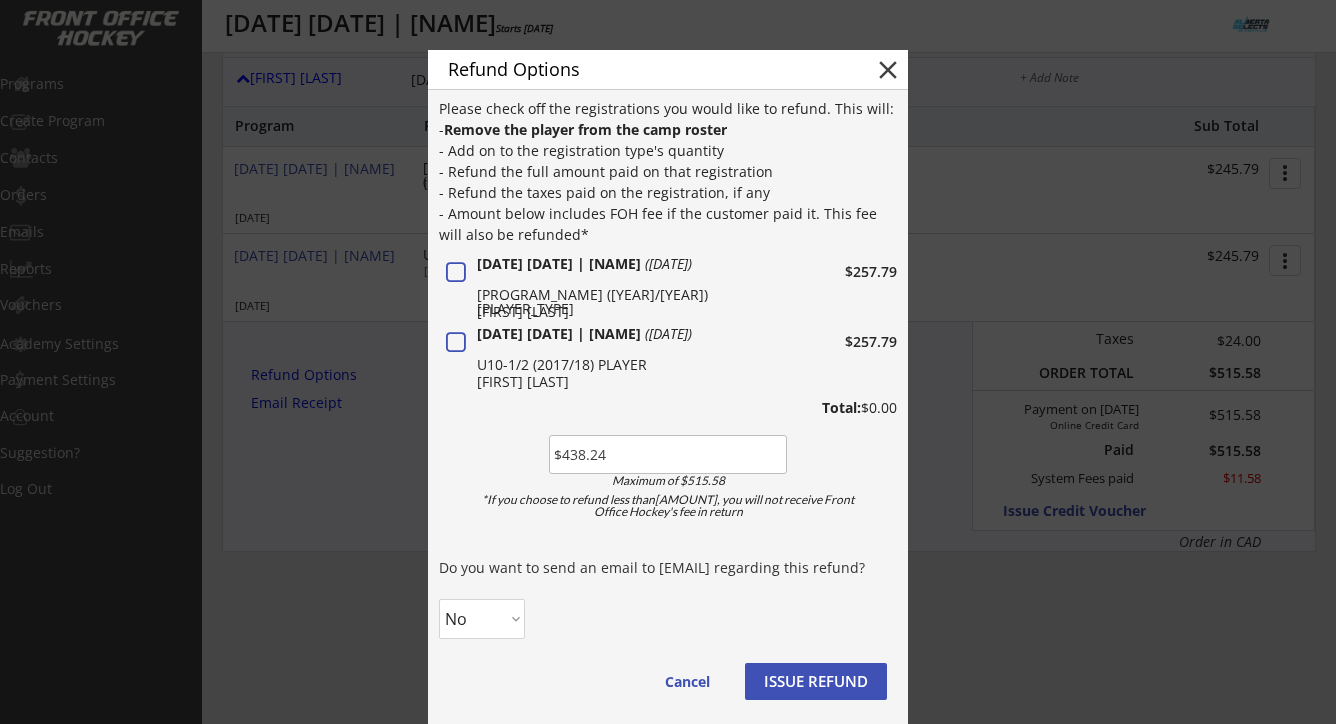 type on "$438.24" 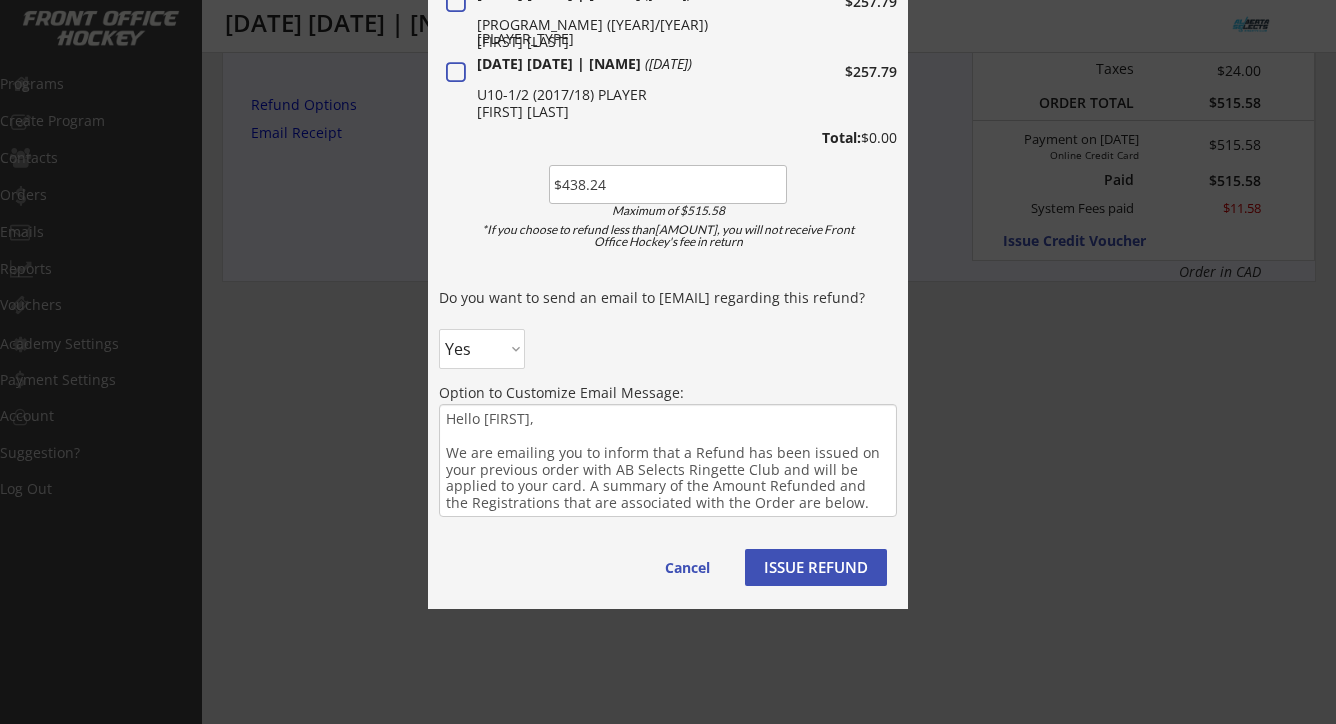 scroll, scrollTop: 576, scrollLeft: 0, axis: vertical 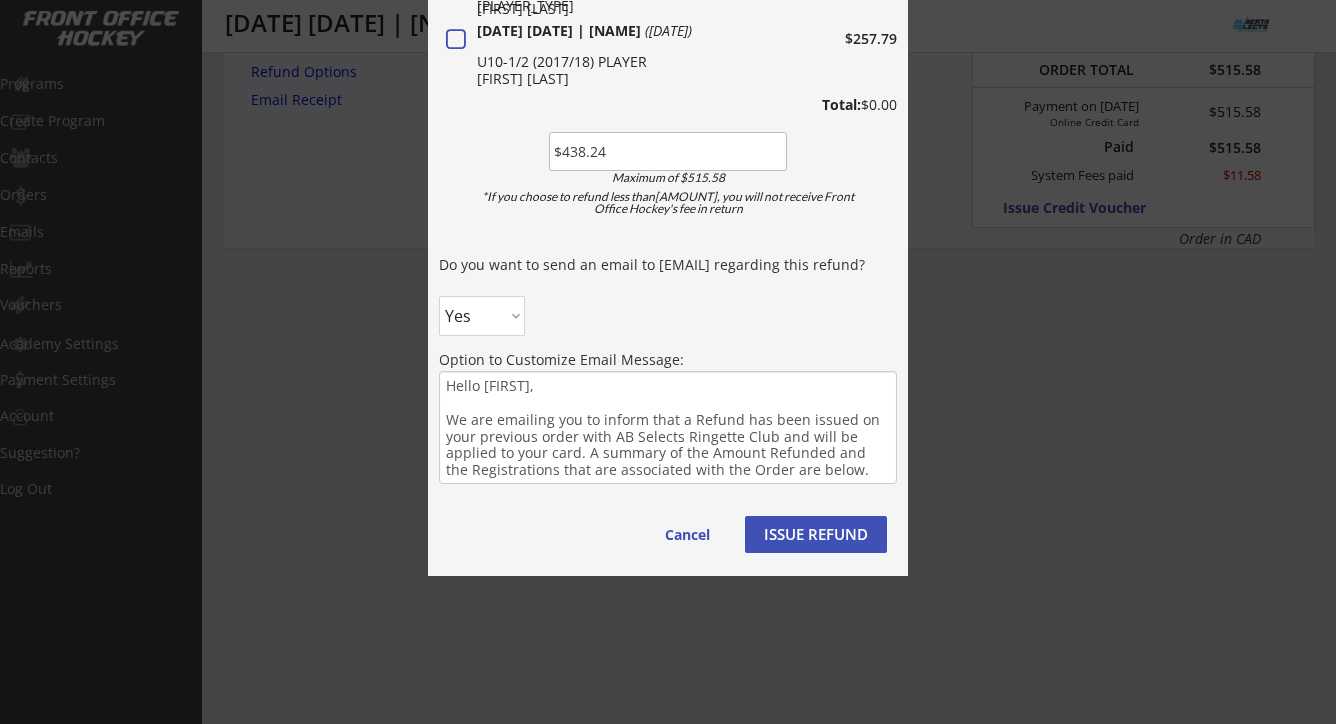 click on "ISSUE REFUND" at bounding box center (816, 534) 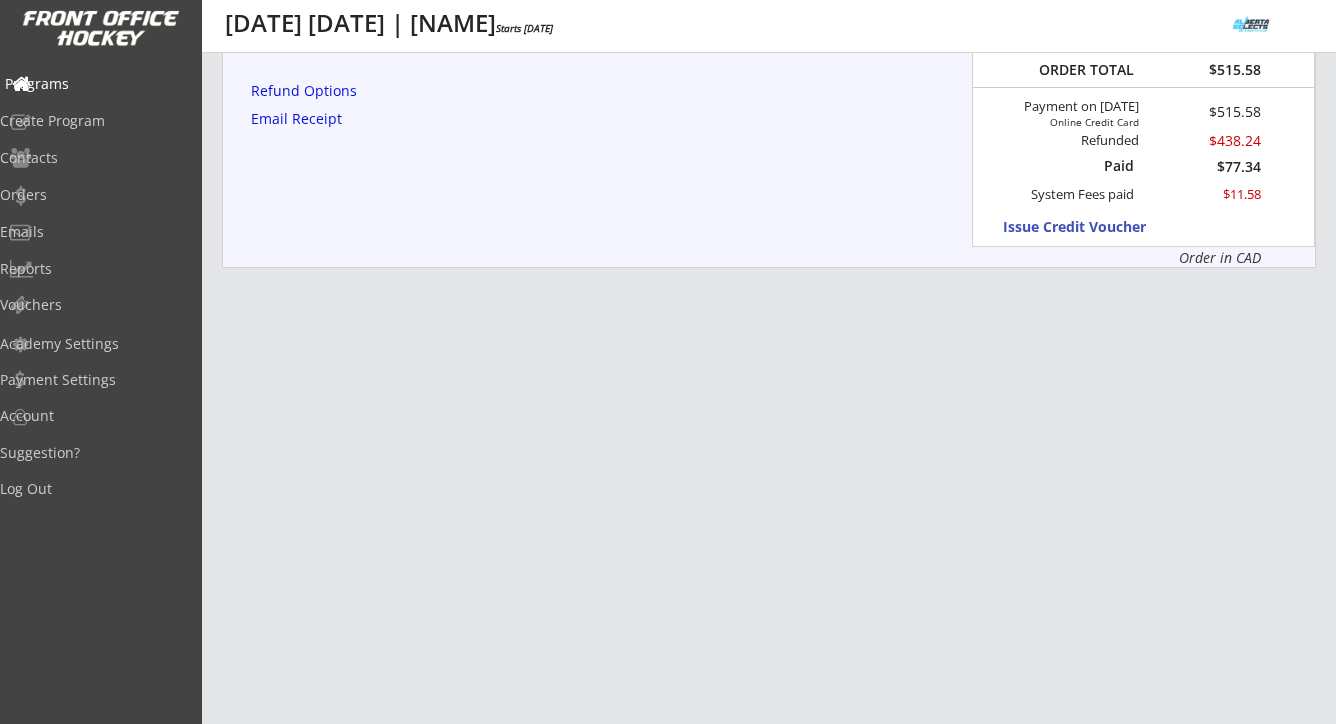 click on "Programs" at bounding box center [95, 84] 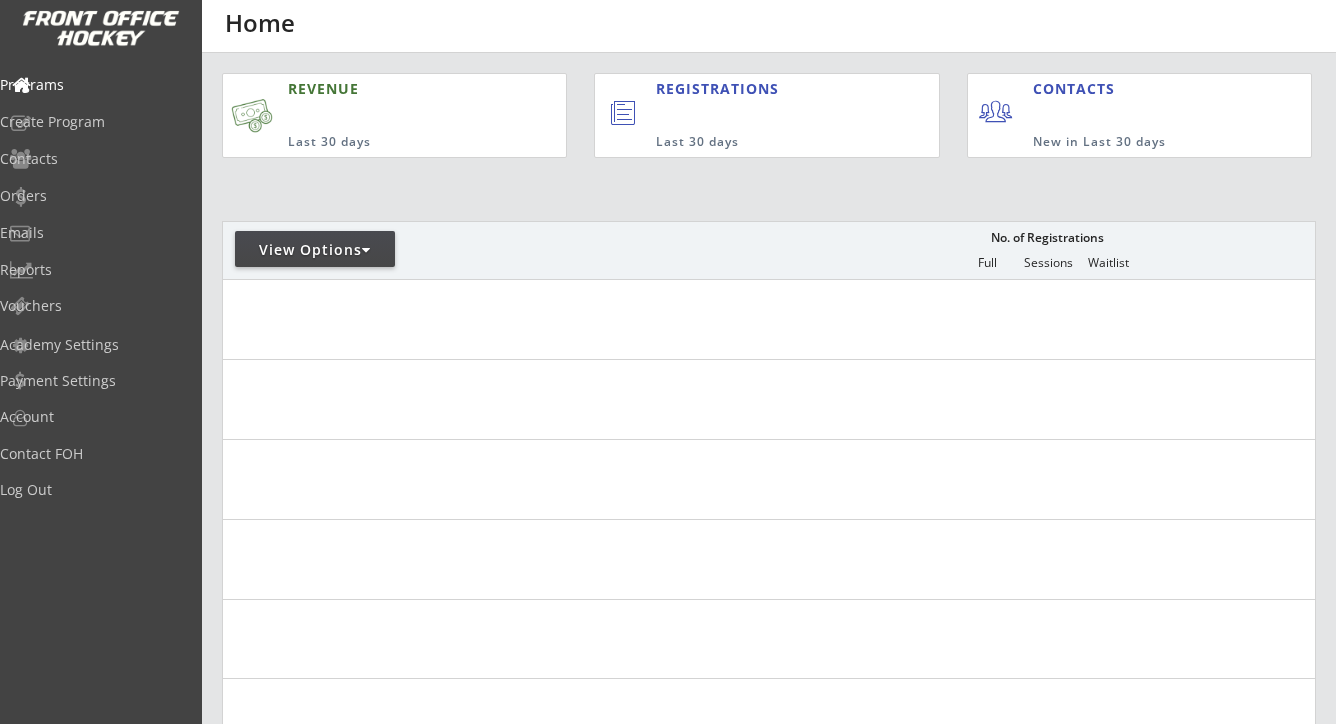 scroll, scrollTop: 0, scrollLeft: 0, axis: both 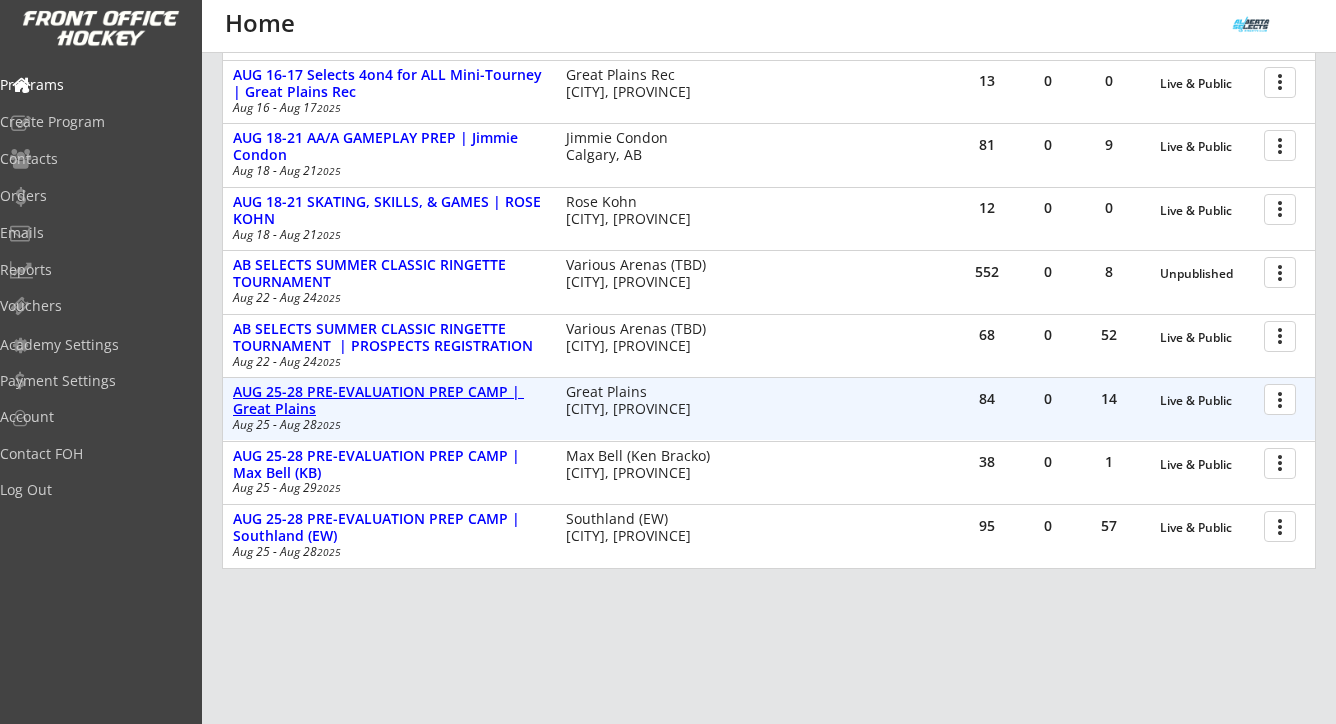 click on "[PROGRAM_NAME] | [ARENA]" at bounding box center (389, 401) 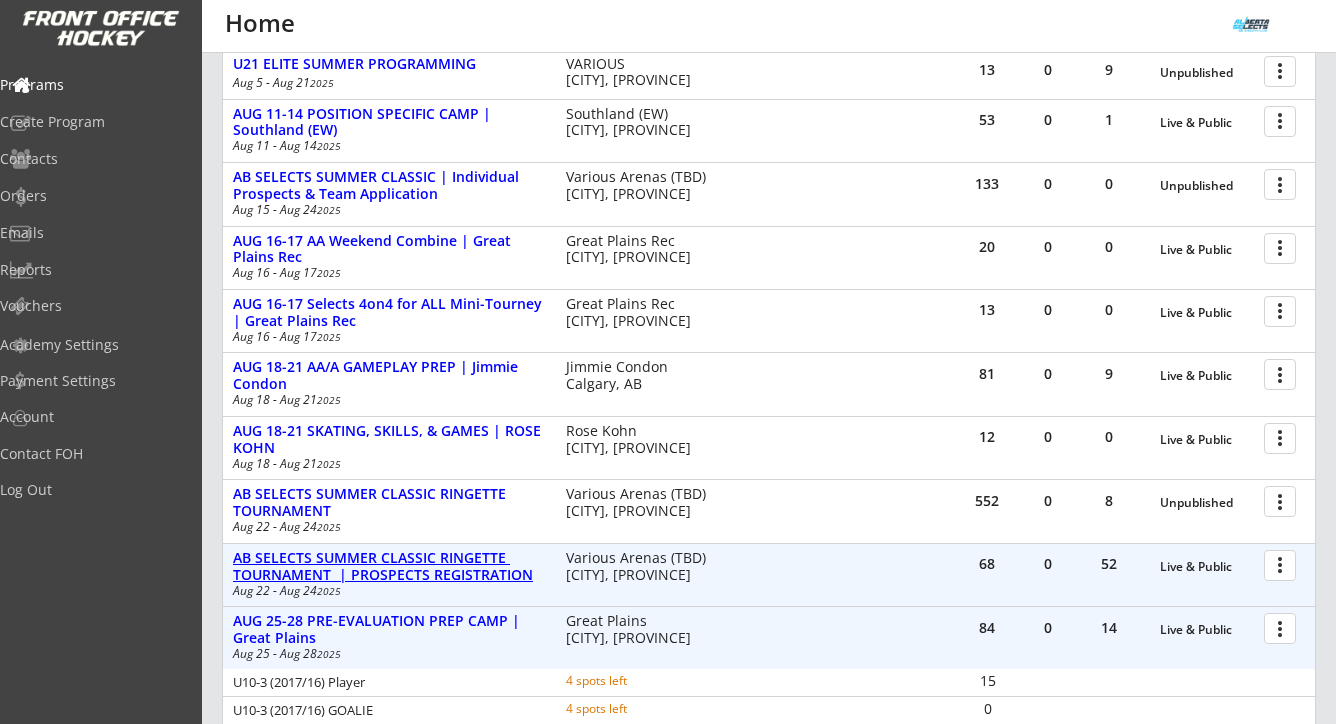 scroll, scrollTop: 584, scrollLeft: 0, axis: vertical 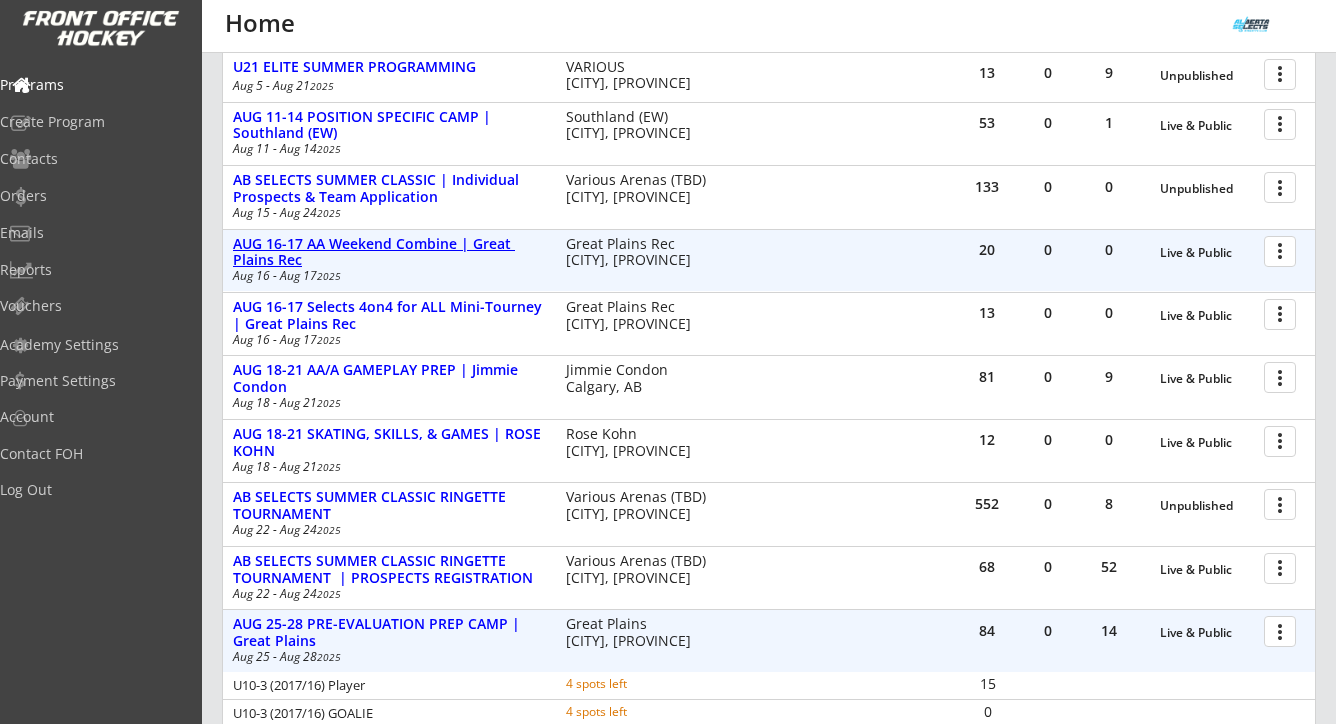 click on "AUG 16-17 AA Weekend Combine | Great Plains Rec" at bounding box center (389, 253) 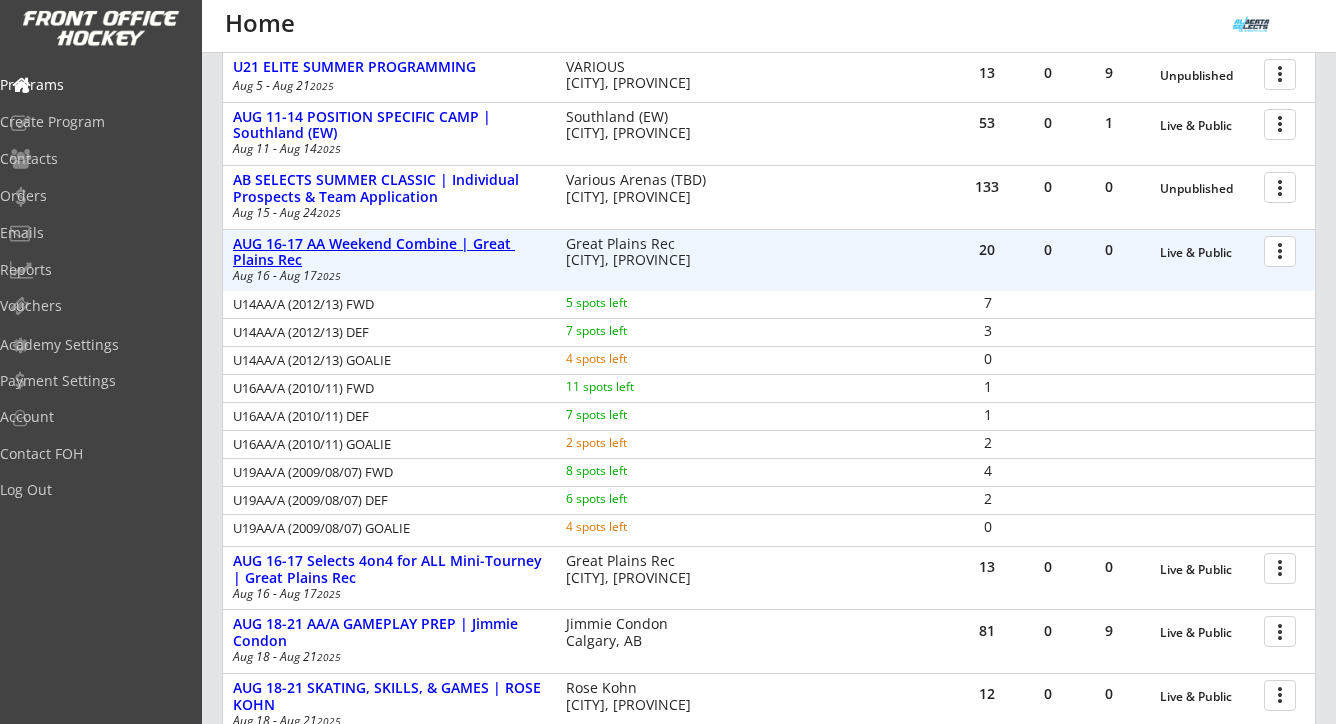 click on "AUG 16-17 AA Weekend Combine | Great Plains Rec" at bounding box center [389, 253] 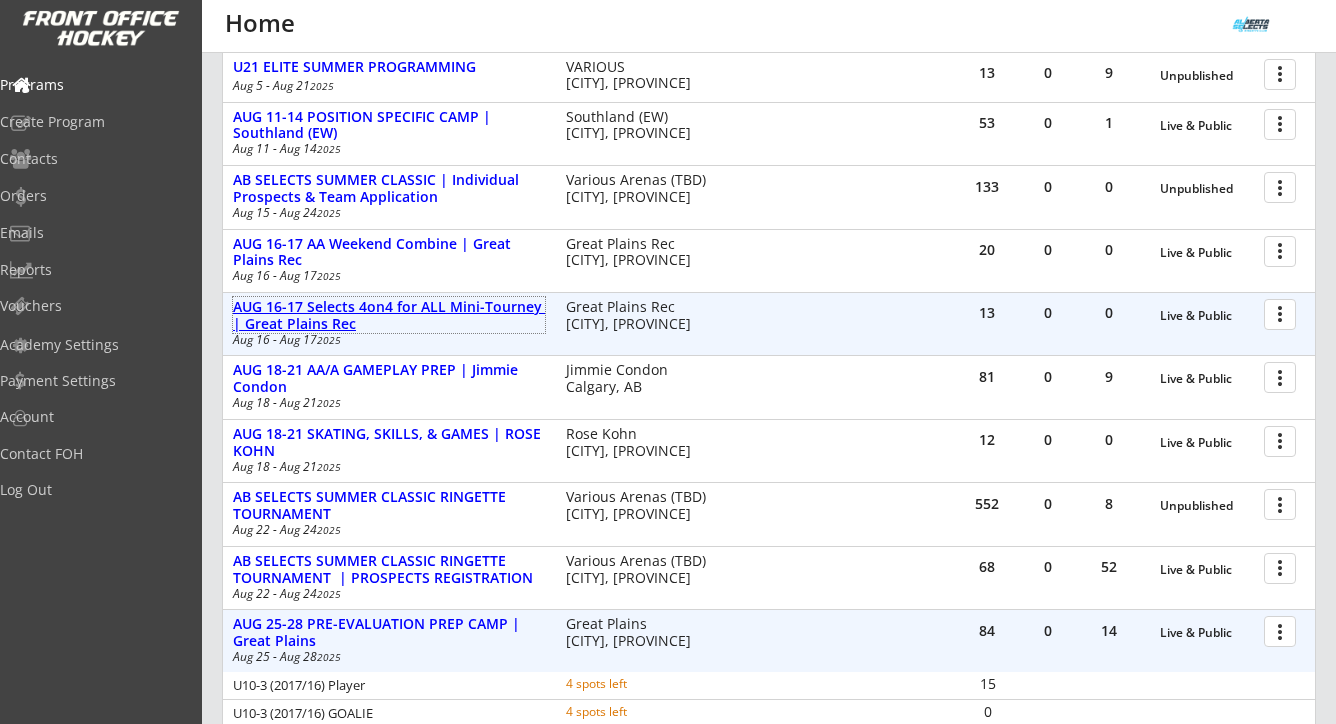 click on "AUG 16-17 Selects 4on4 for ALL Mini-Tourney | Great Plains Rec" at bounding box center (389, 316) 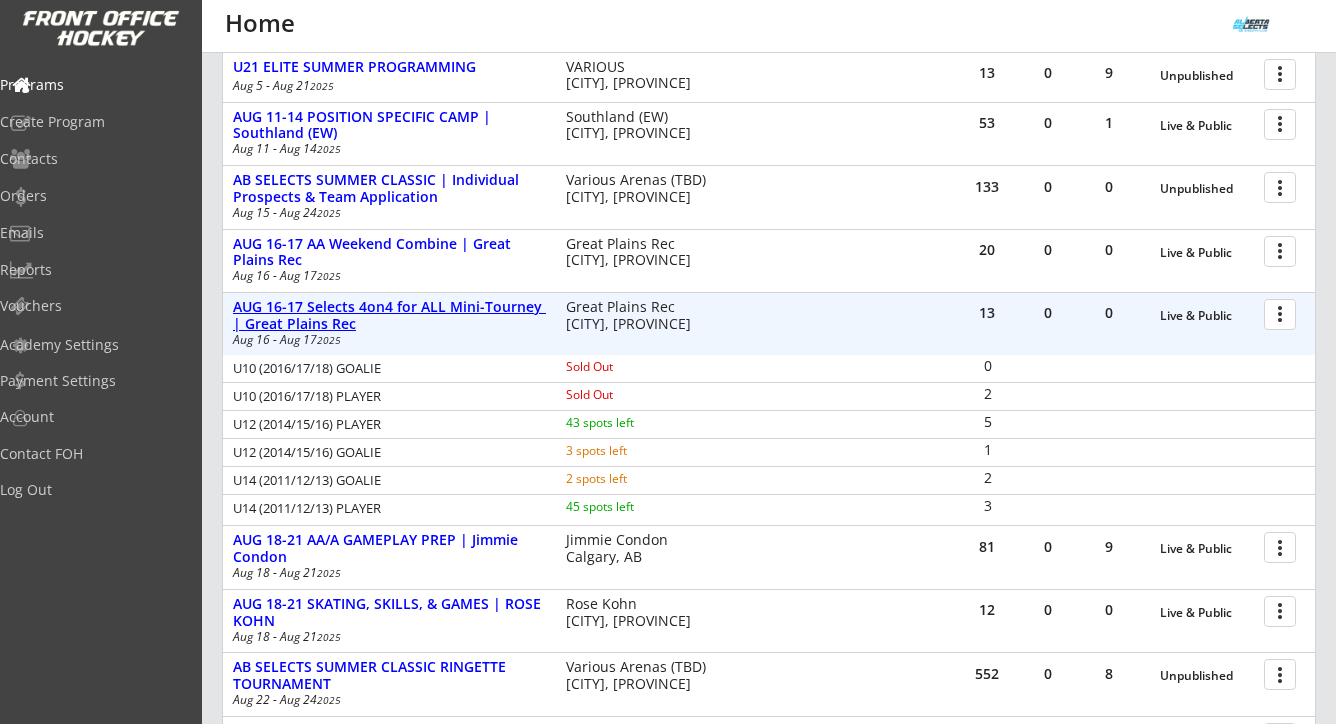 click on "AUG 16-17 Selects 4on4 for ALL Mini-Tourney | Great Plains Rec" at bounding box center (389, 316) 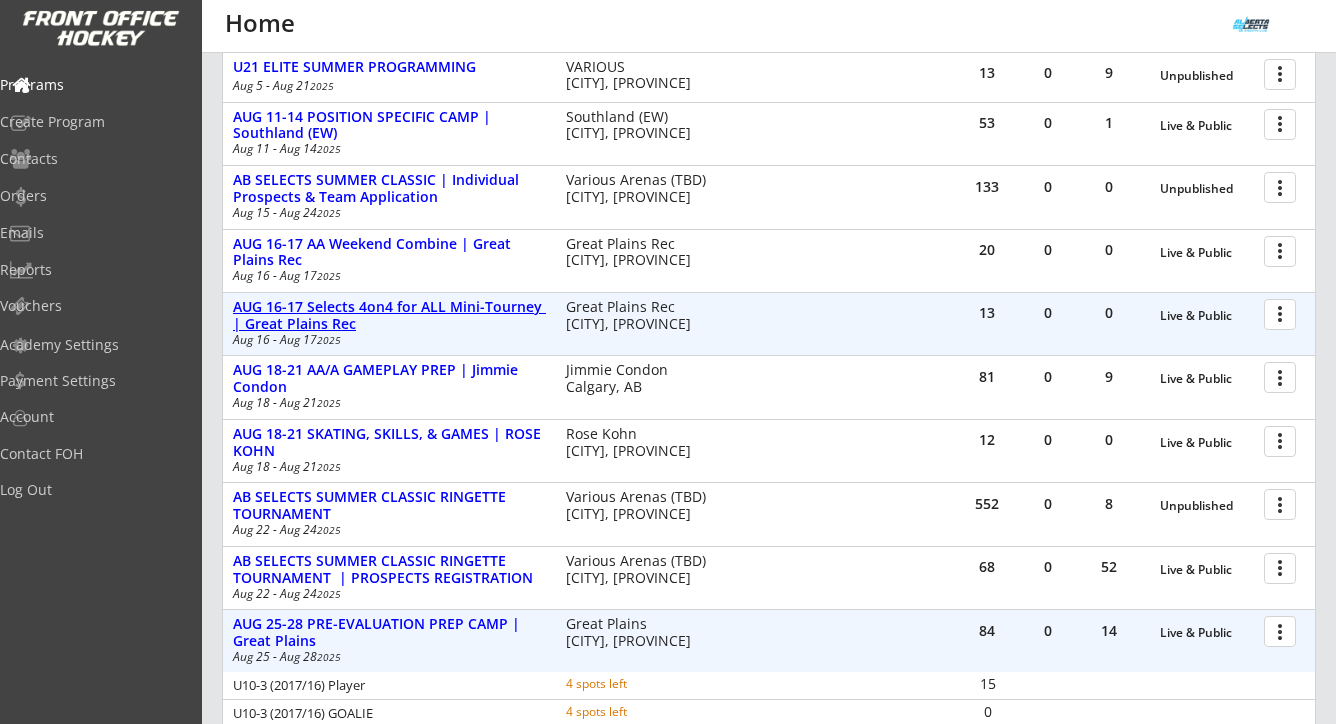 click on "AUG 16-17 Selects 4on4 for ALL Mini-Tourney | Great Plains Rec" at bounding box center (389, 316) 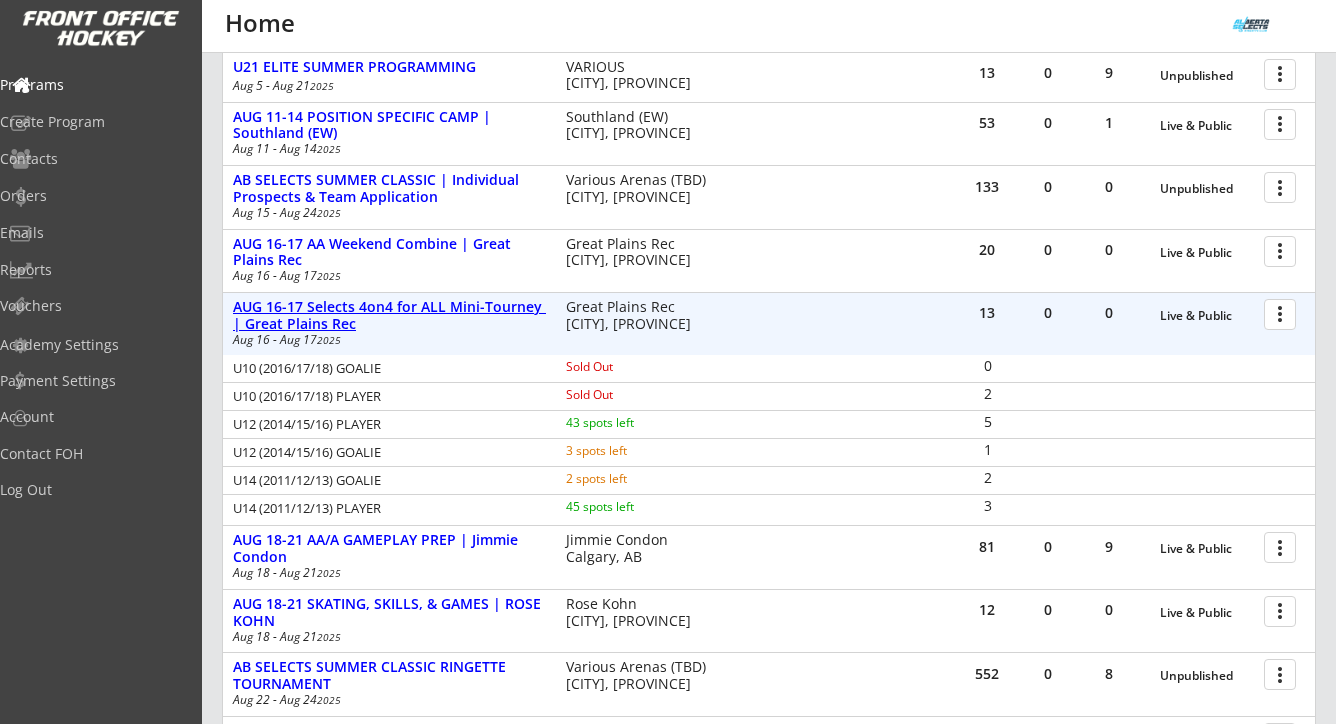 click on "AUG 16-17 Selects 4on4 for ALL Mini-Tourney | Great Plains Rec" at bounding box center [389, 316] 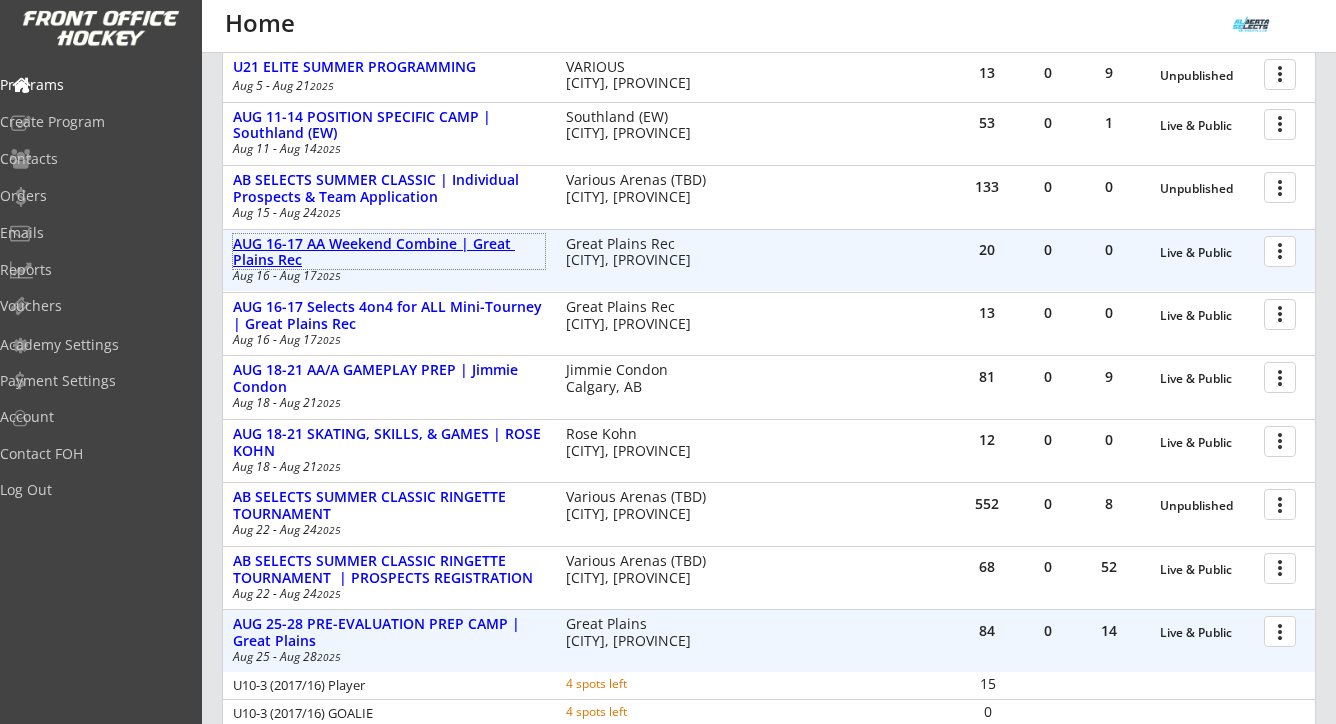 click on "AUG 16-17 AA Weekend Combine | Great Plains Rec" at bounding box center (389, 253) 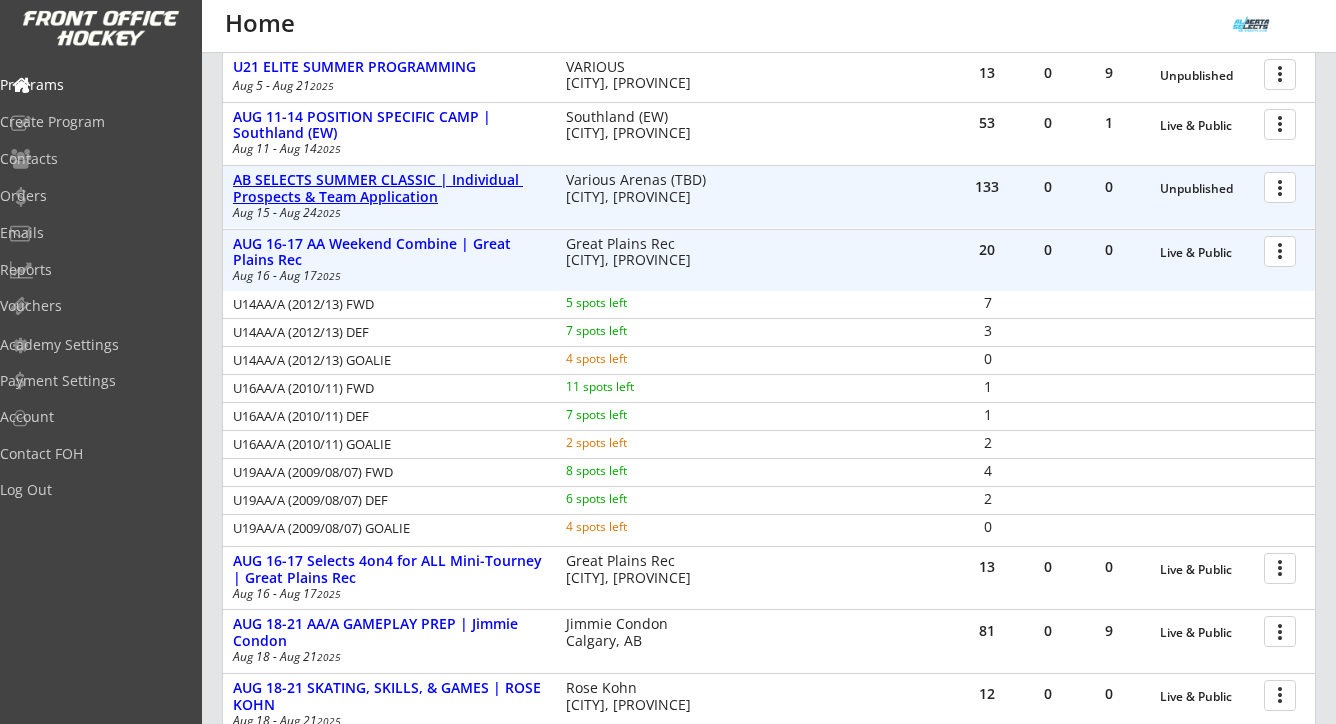 click on "AB SELECTS SUMMER CLASSIC | Individual Prospects & Team Application" at bounding box center (389, 189) 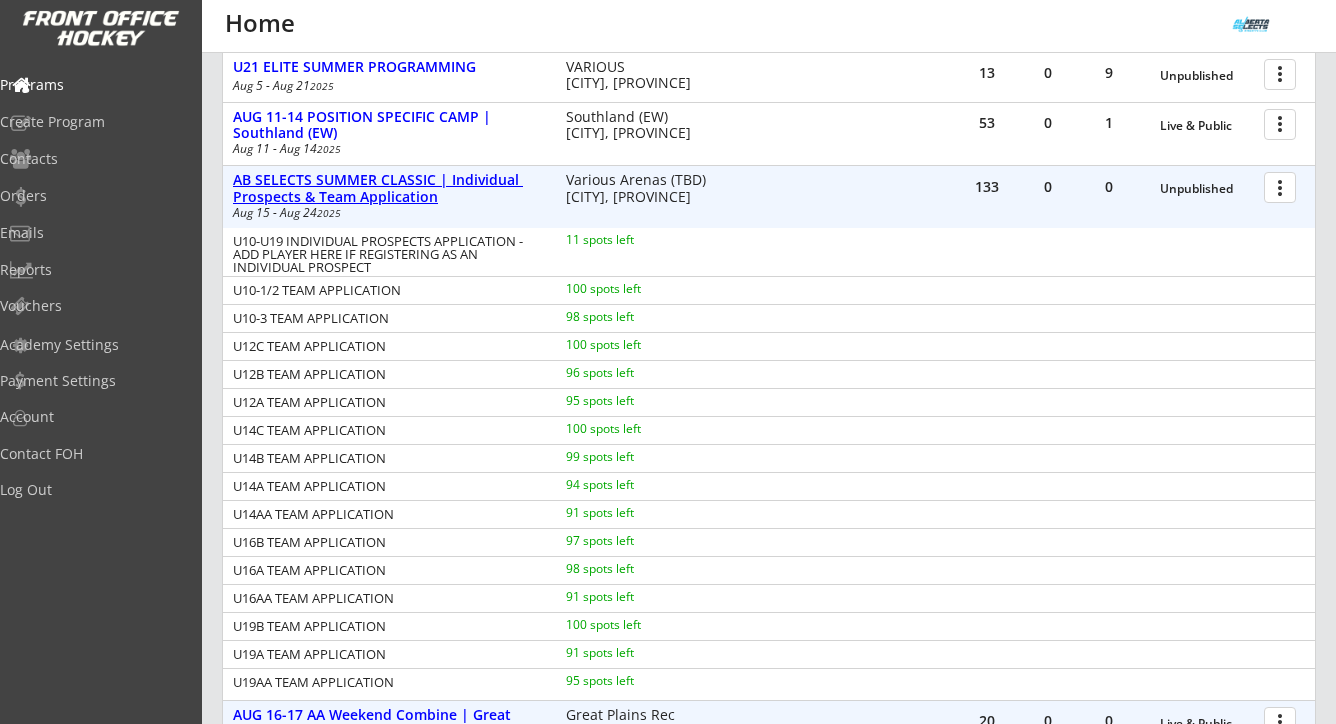 click on "AB SELECTS SUMMER CLASSIC | Individual Prospects & Team Application" at bounding box center [389, 189] 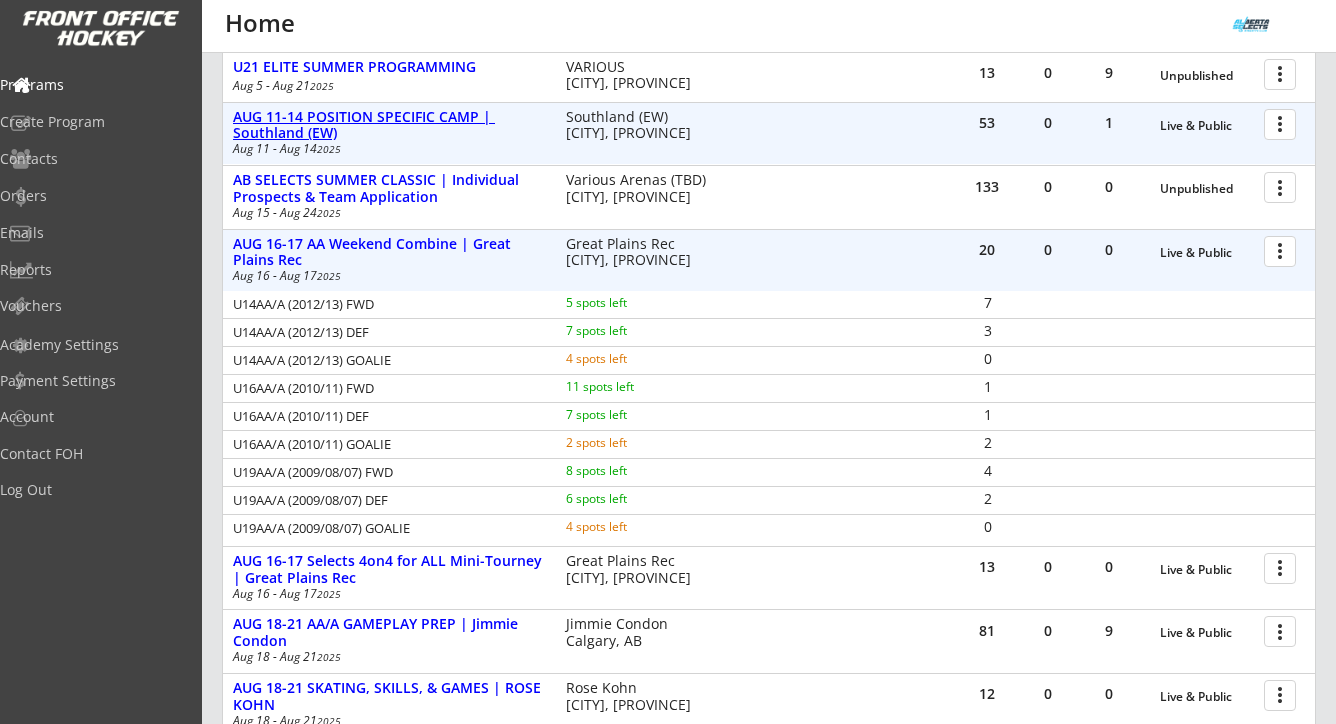 click on "AUG 11-14 POSITION SPECIFIC CAMP | Southland (EW)" at bounding box center (389, 126) 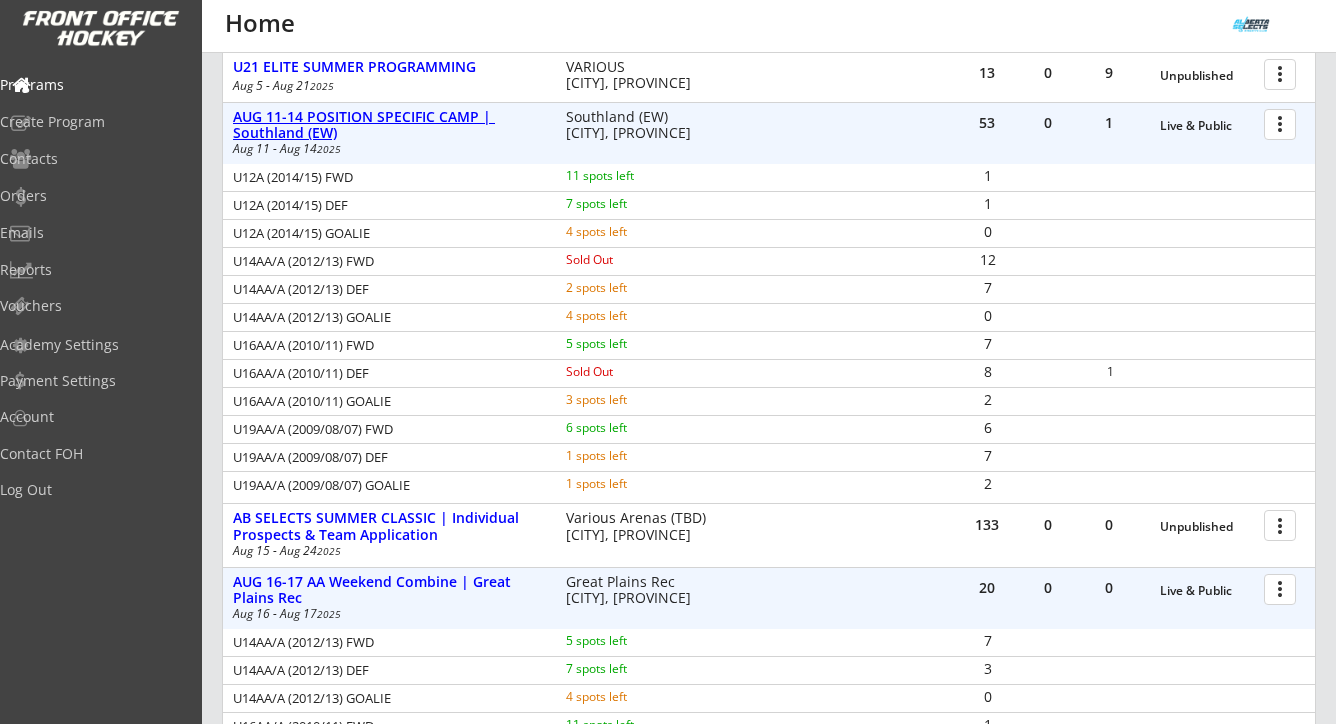 click on "AUG 11-14 POSITION SPECIFIC CAMP | Southland (EW)" at bounding box center [389, 126] 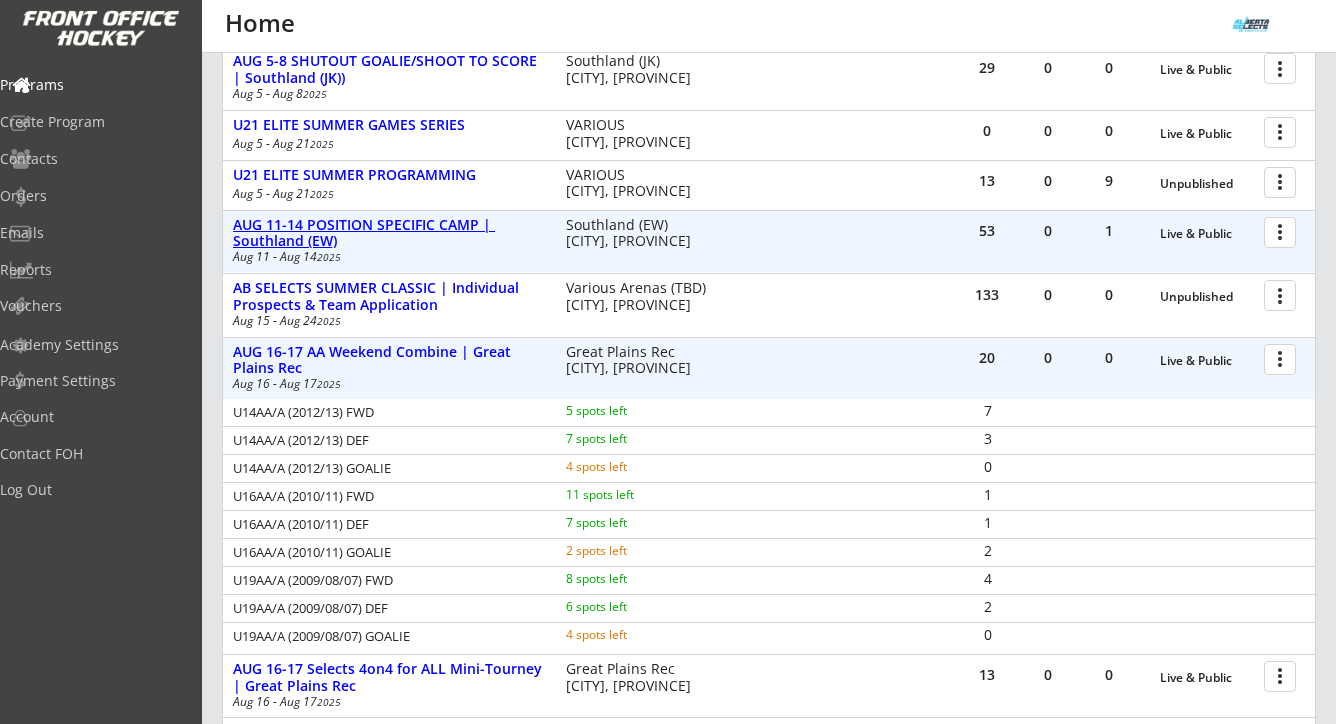 scroll, scrollTop: 474, scrollLeft: 0, axis: vertical 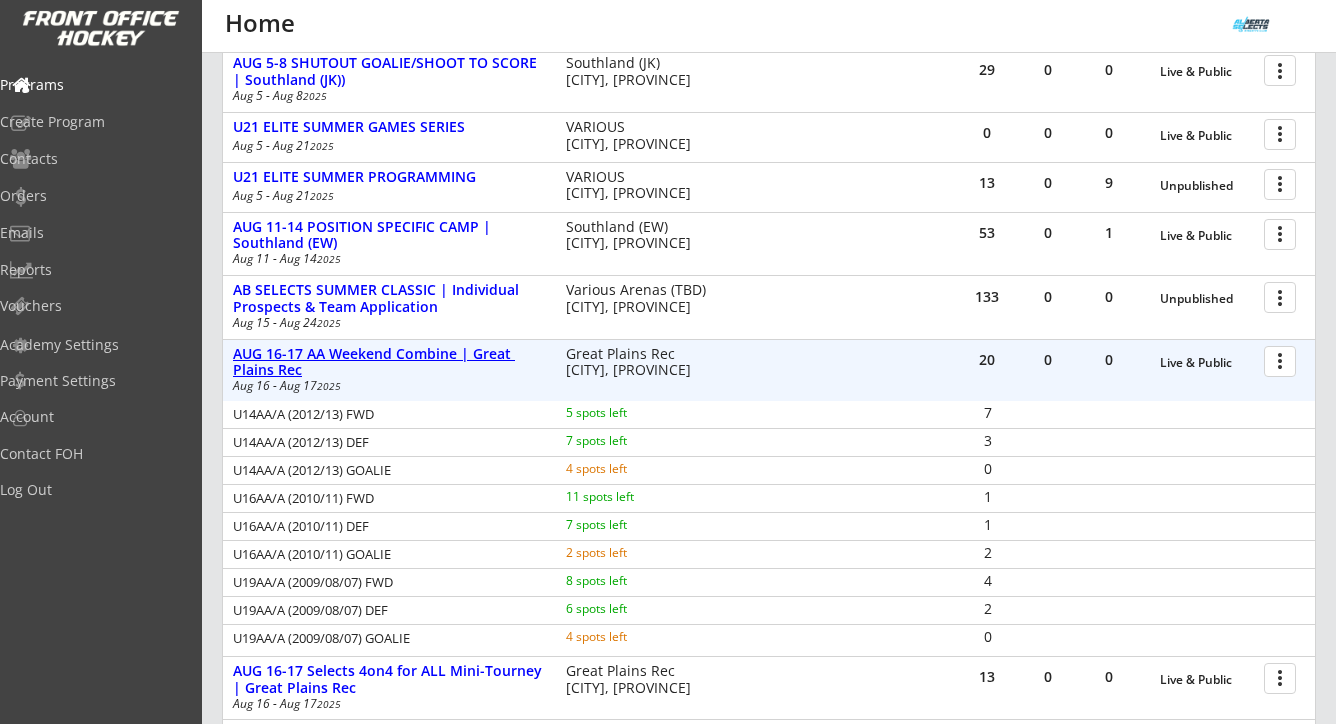 click on "AUG 16-17 AA Weekend Combine | Great Plains Rec" at bounding box center [389, 363] 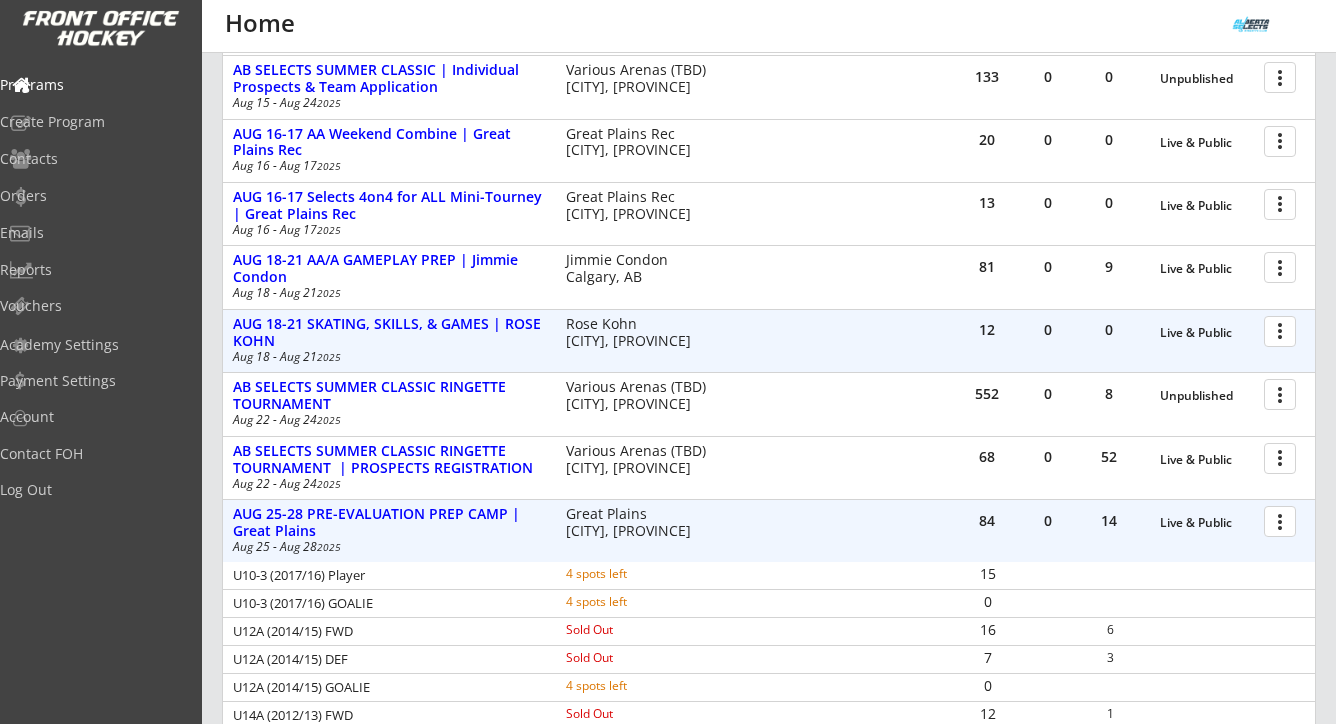 scroll, scrollTop: 706, scrollLeft: 0, axis: vertical 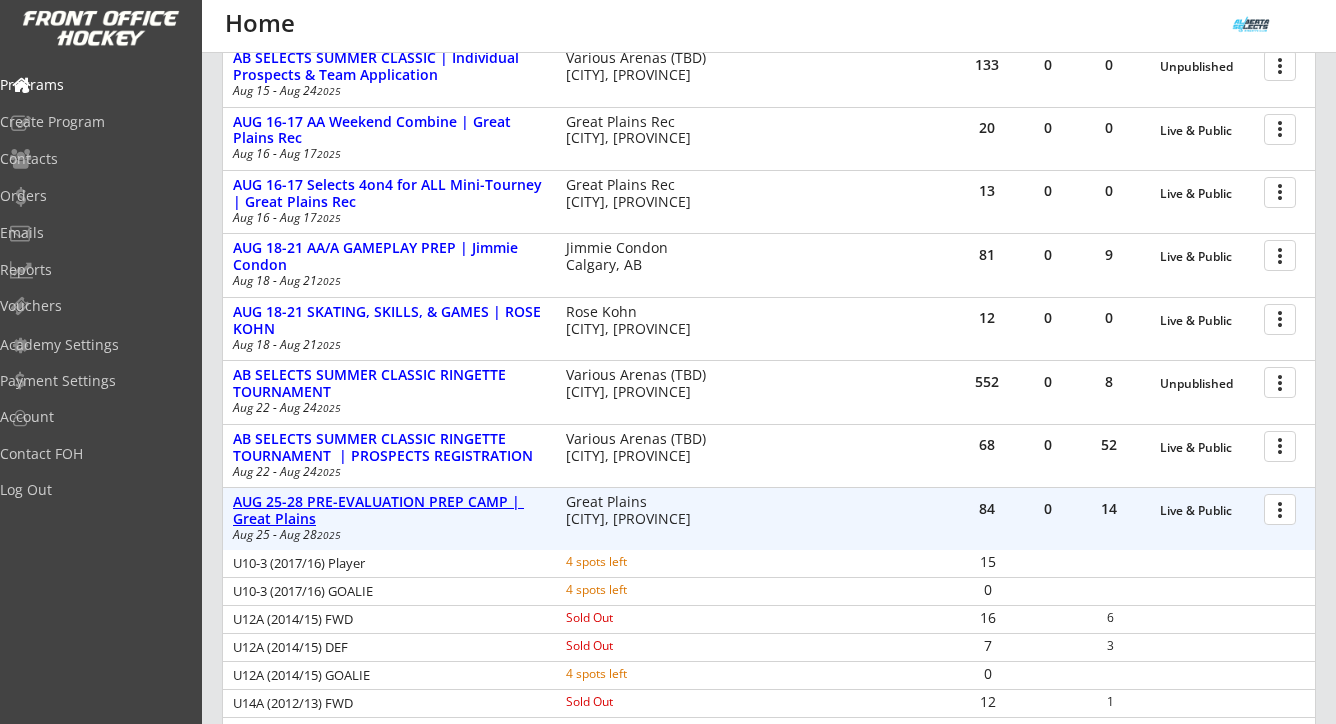 click on "AUG 25-28 PRE-EVALUATION PREP CAMP | Great Plains" at bounding box center (389, 511) 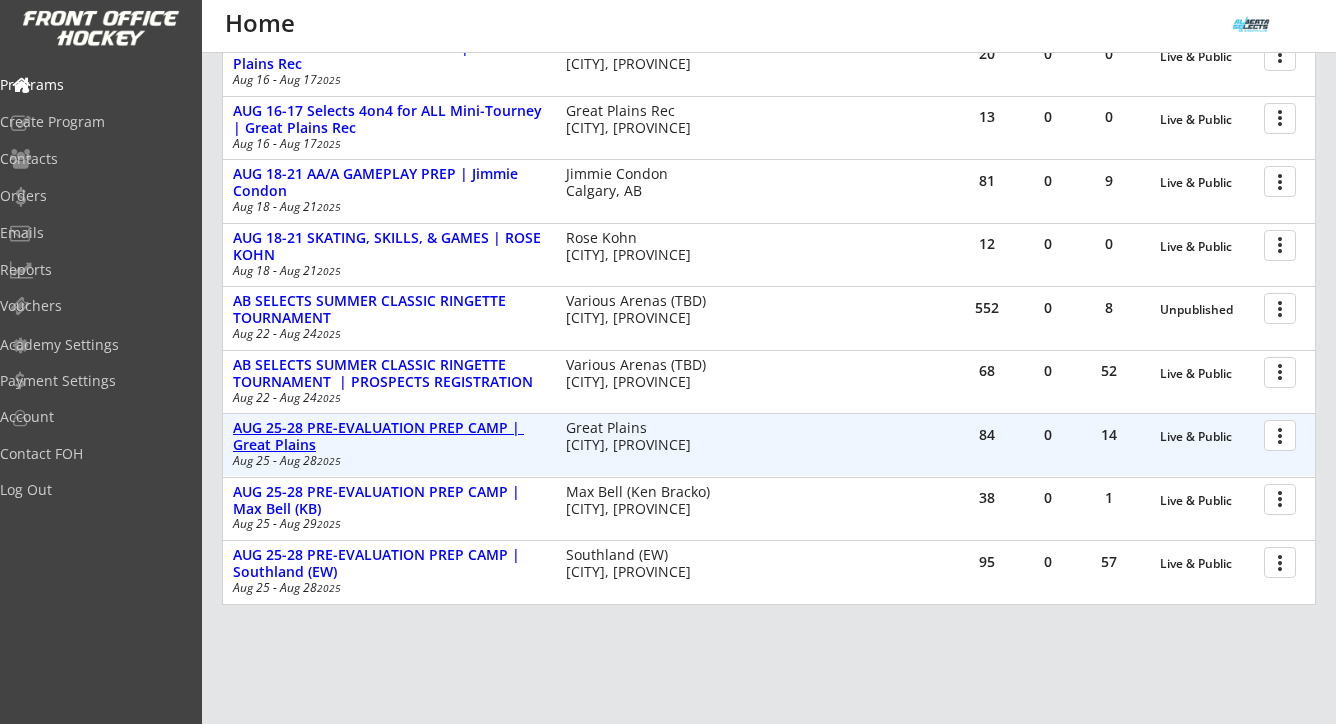 scroll, scrollTop: 891, scrollLeft: 0, axis: vertical 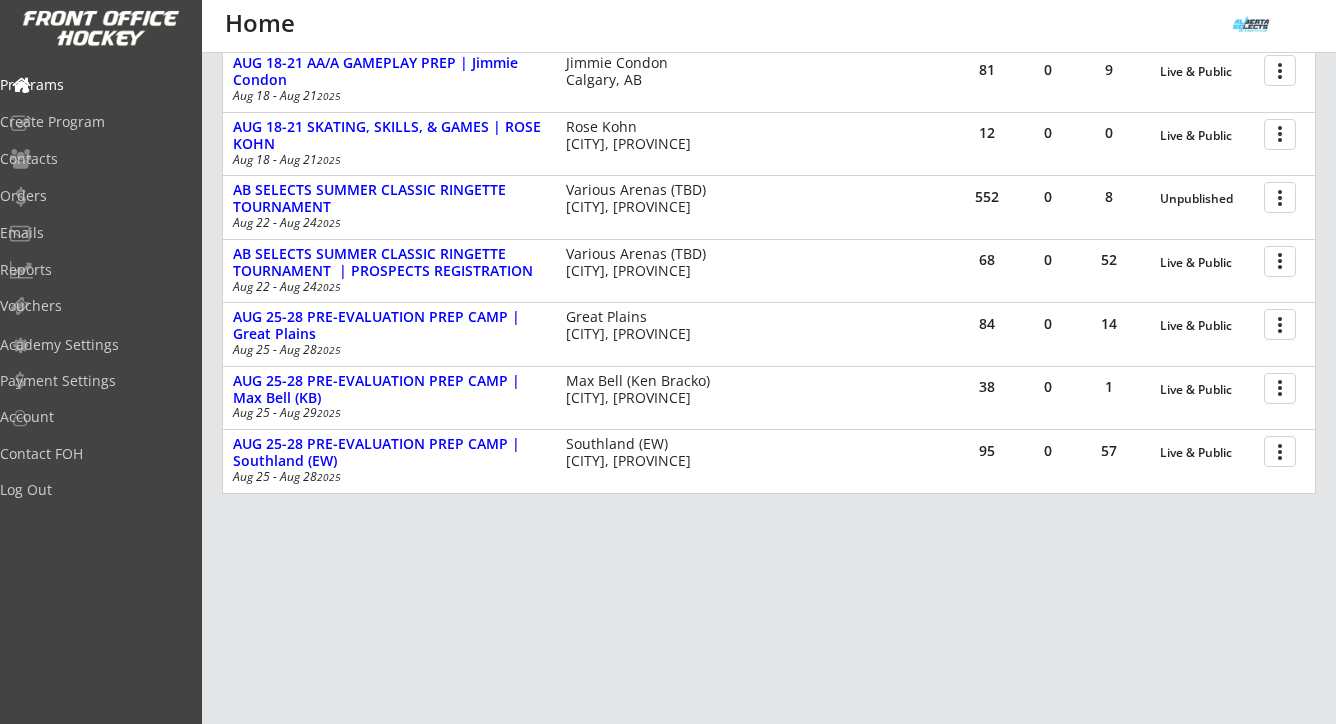 click on "95 0 57 Live & Public more_vert AUG 25-28 PRE-EVALUATION PREP CAMP | Southland (EW)  Aug 25 - Aug 28    2025 Southland (EW)
Calgary, AB" at bounding box center [769, 460] 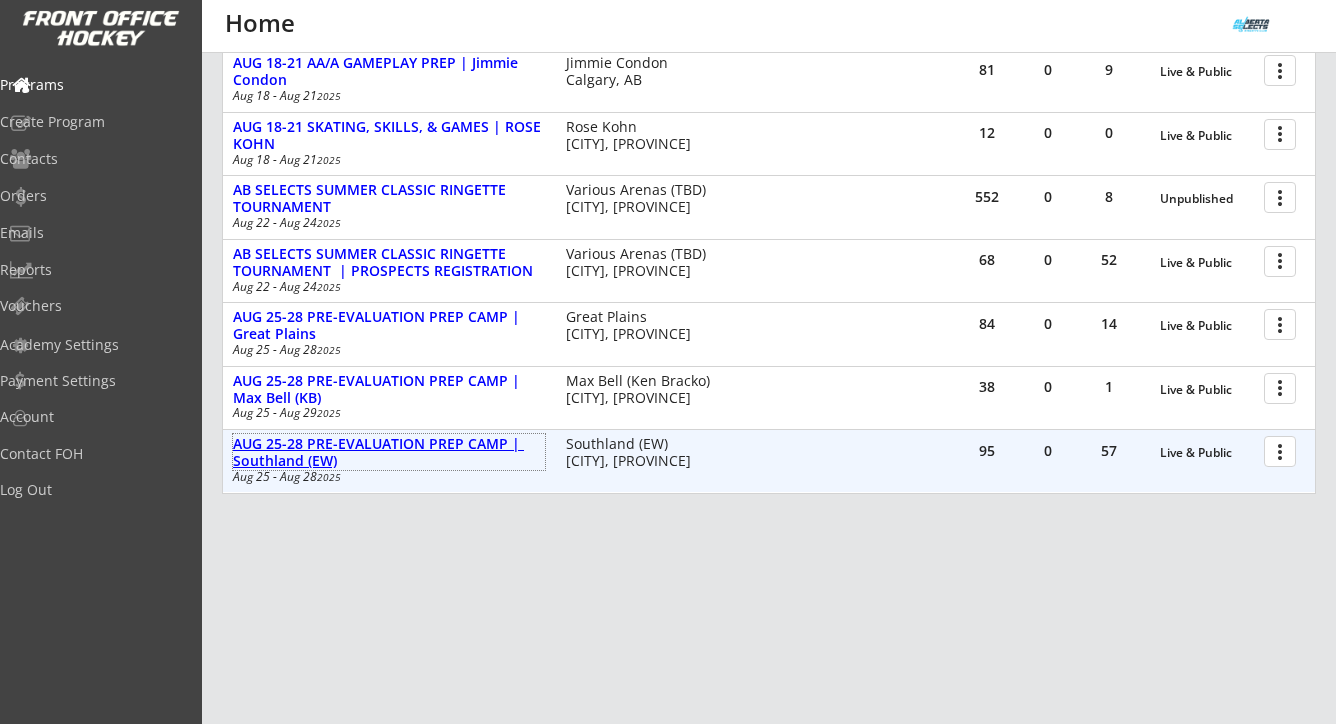 click on "AUG 25-28 PRE-EVALUATION PREP CAMP | Southland (EW)" at bounding box center [389, 453] 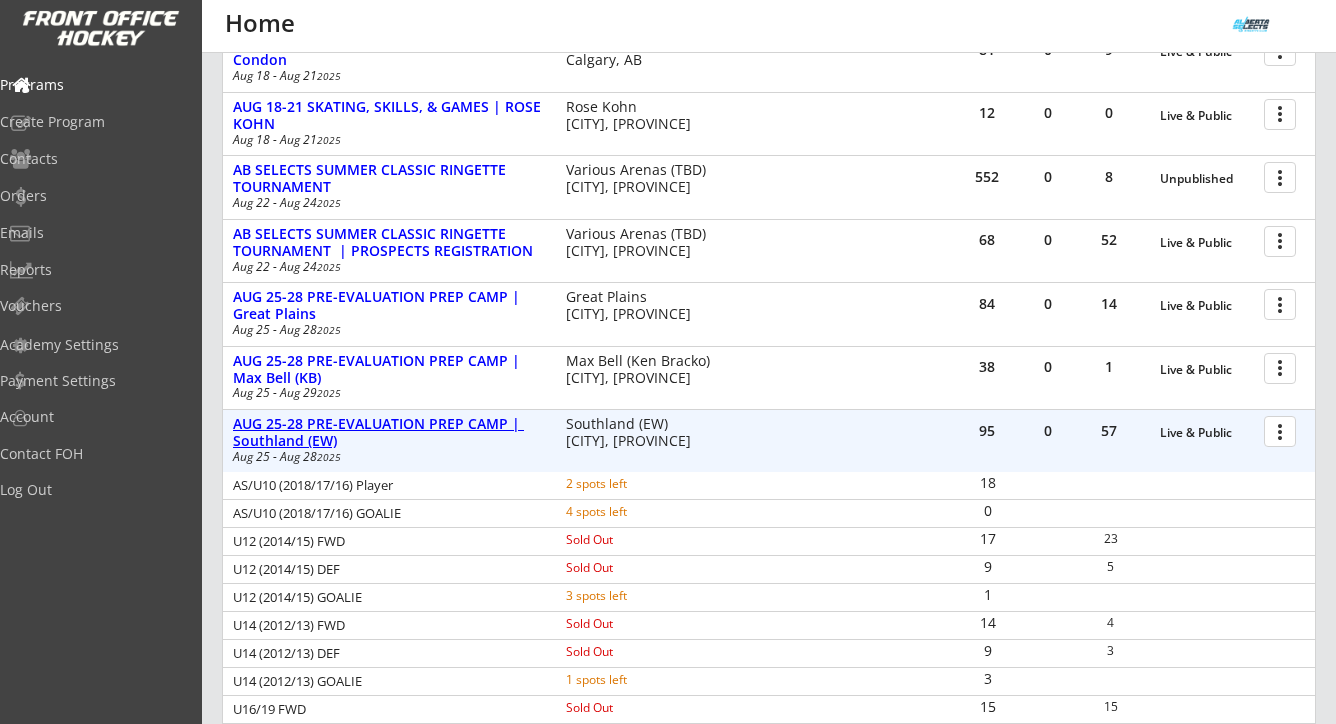 scroll, scrollTop: 912, scrollLeft: 0, axis: vertical 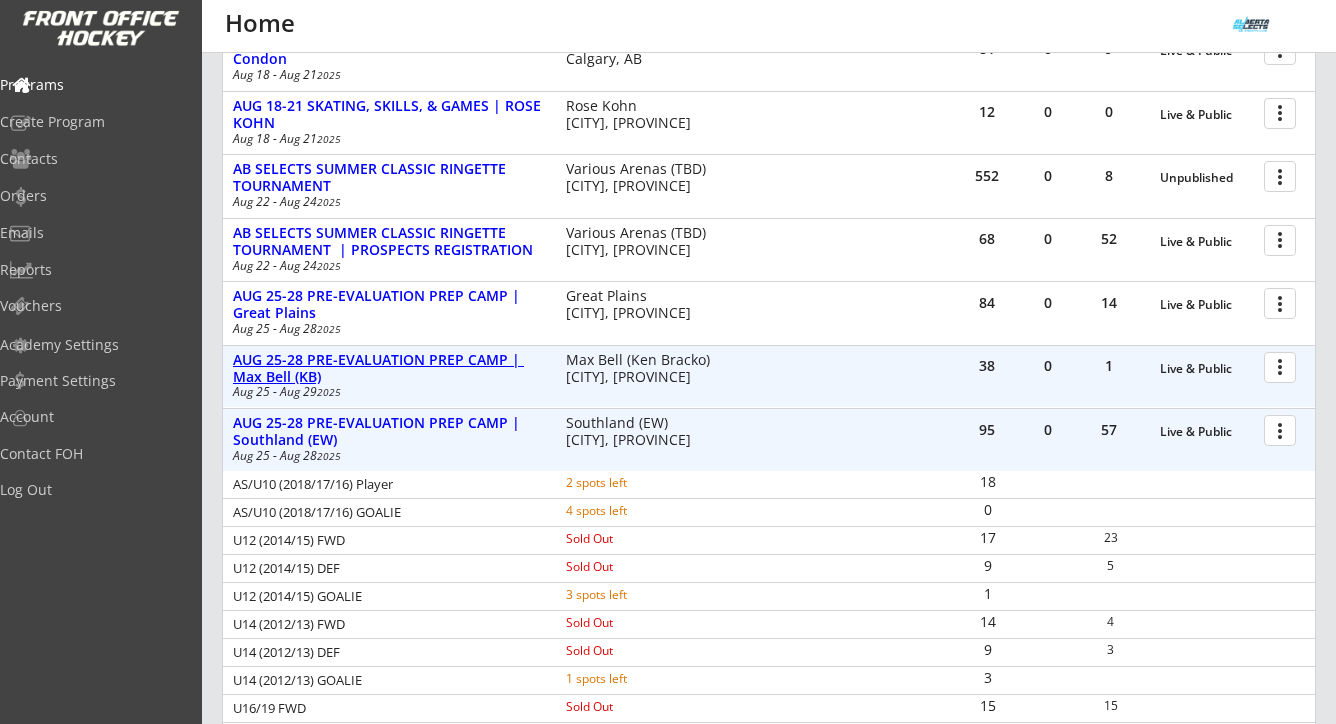 click on "AUG 25-28 PRE-EVALUATION PREP CAMP | Max Bell (KB)" at bounding box center (389, 369) 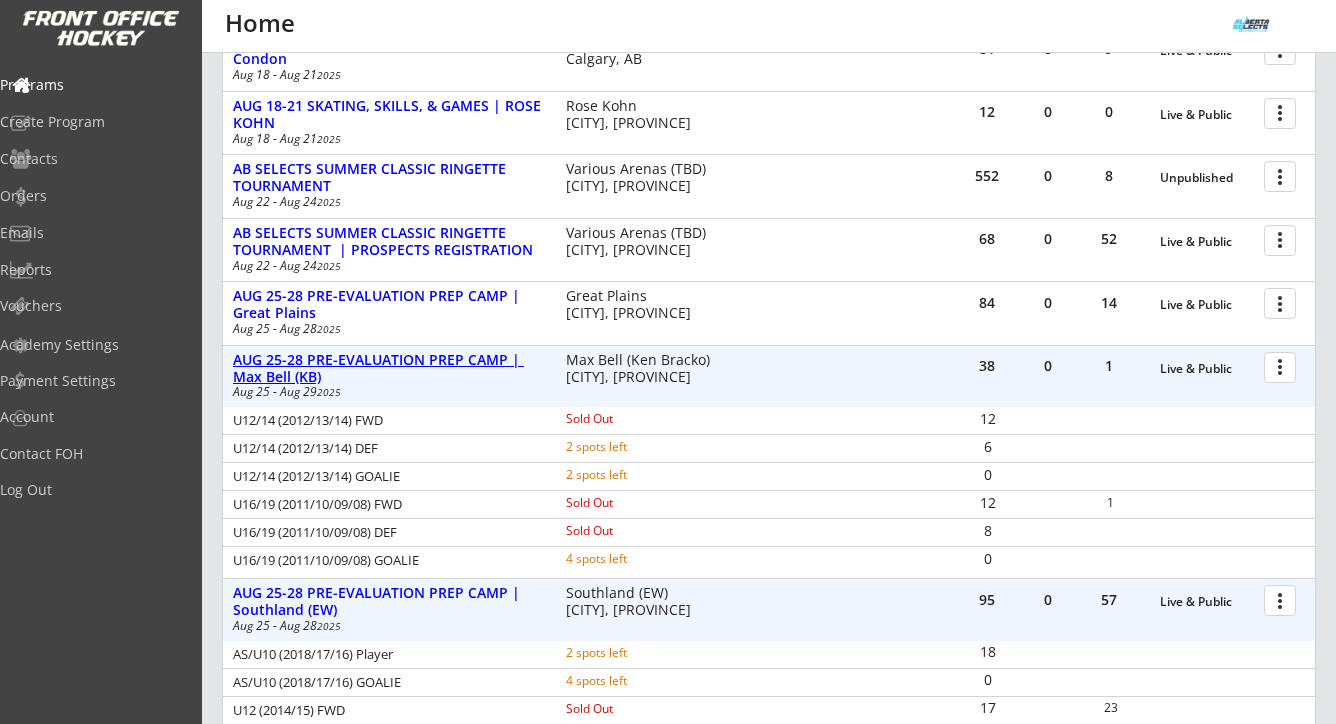 click on "AUG 25-28 PRE-EVALUATION PREP CAMP | Max Bell (KB)" at bounding box center (389, 369) 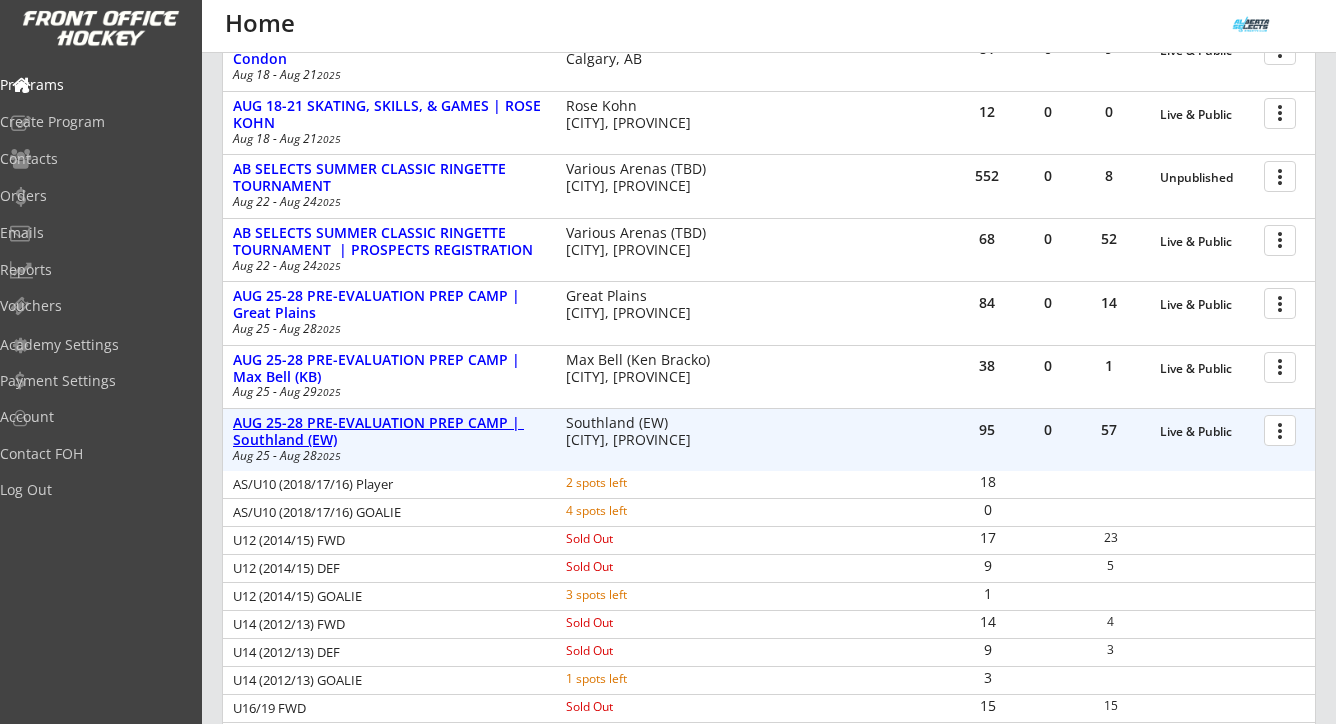 click on "AUG 25-28 PRE-EVALUATION PREP CAMP | Southland (EW)" at bounding box center (389, 432) 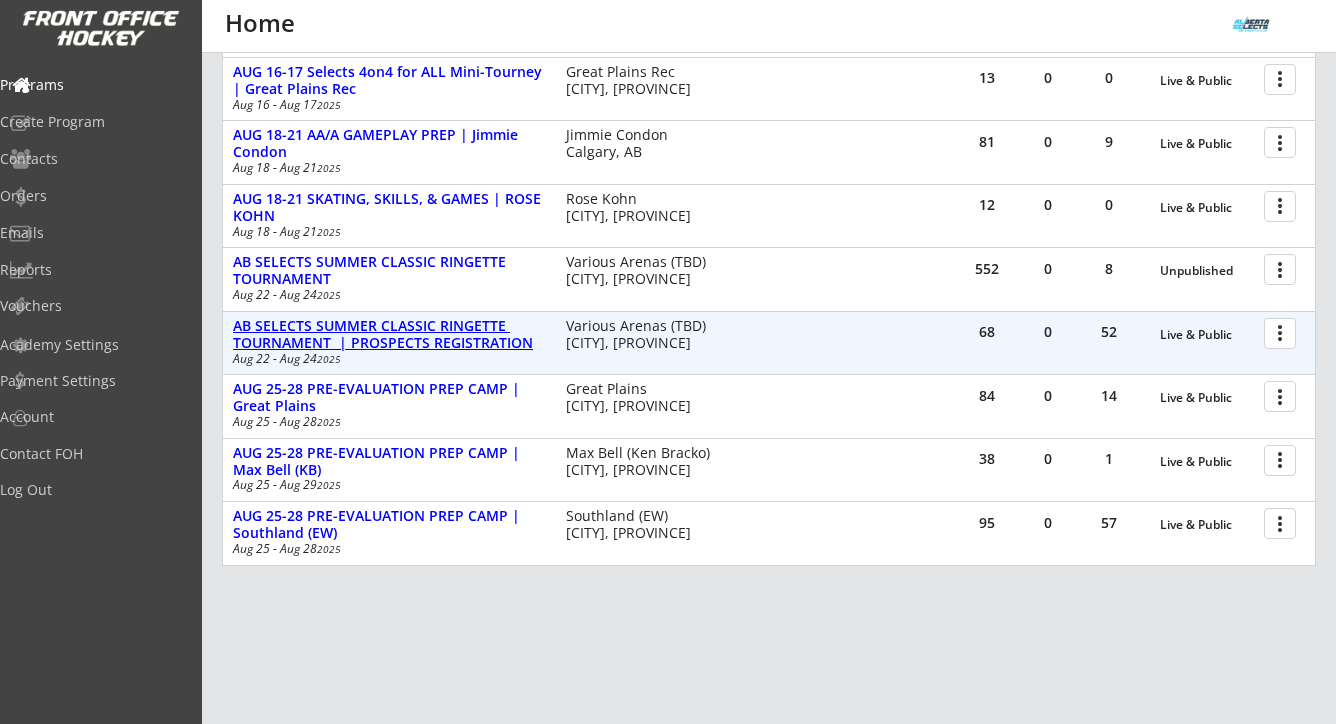 scroll, scrollTop: 807, scrollLeft: 0, axis: vertical 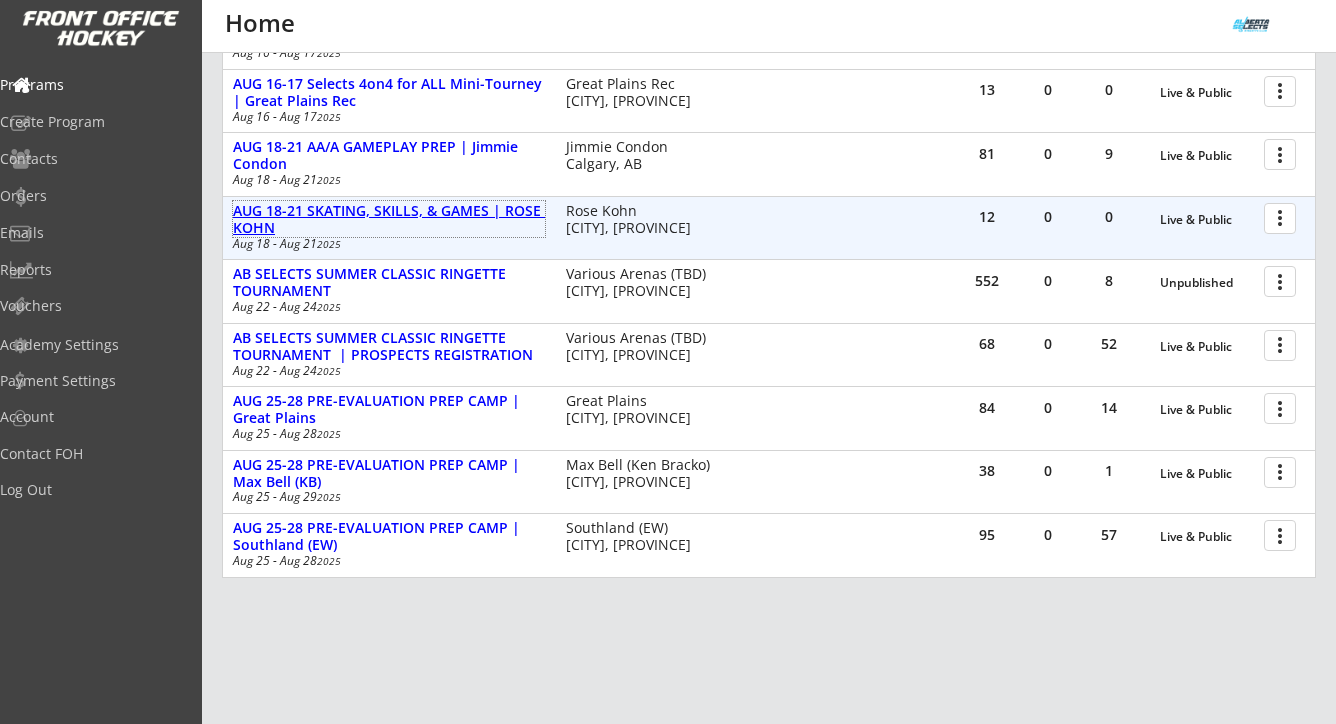 click on "[DATE] [DATE] | [NAME]" at bounding box center [389, 220] 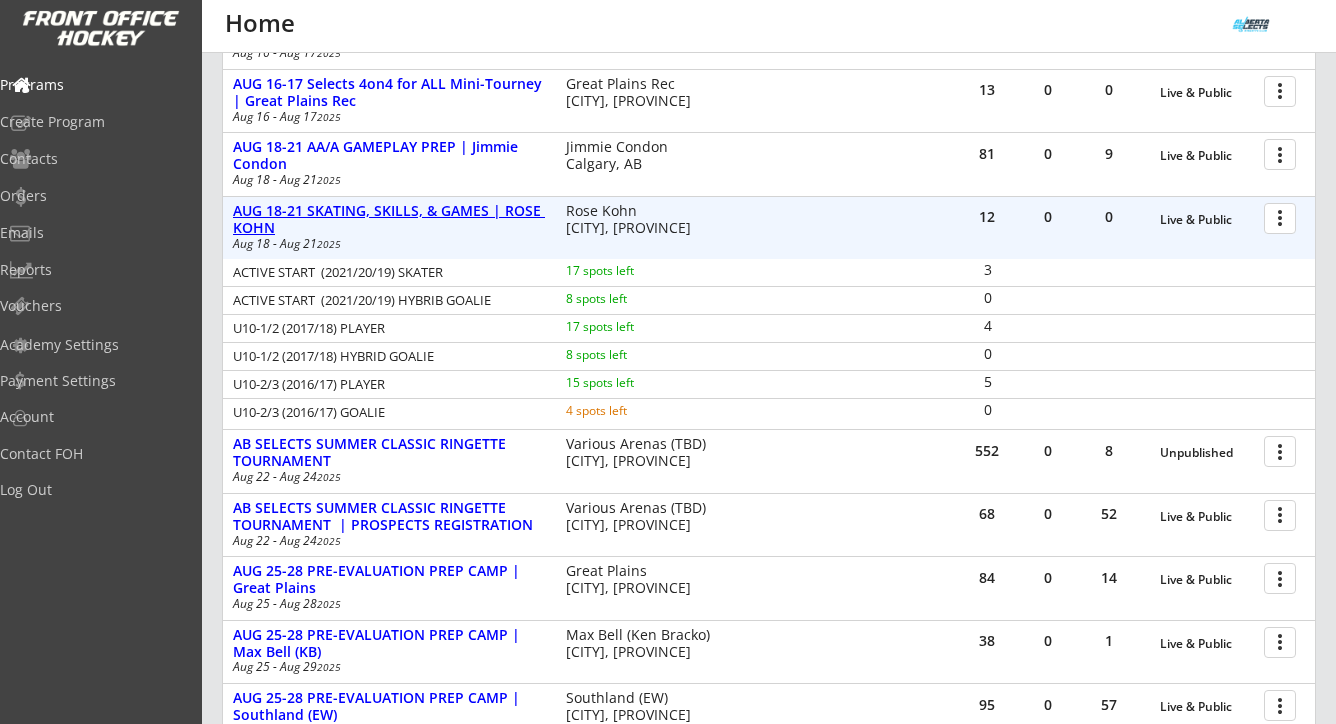 click on "[DATE] [DATE] | [NAME]" at bounding box center (389, 220) 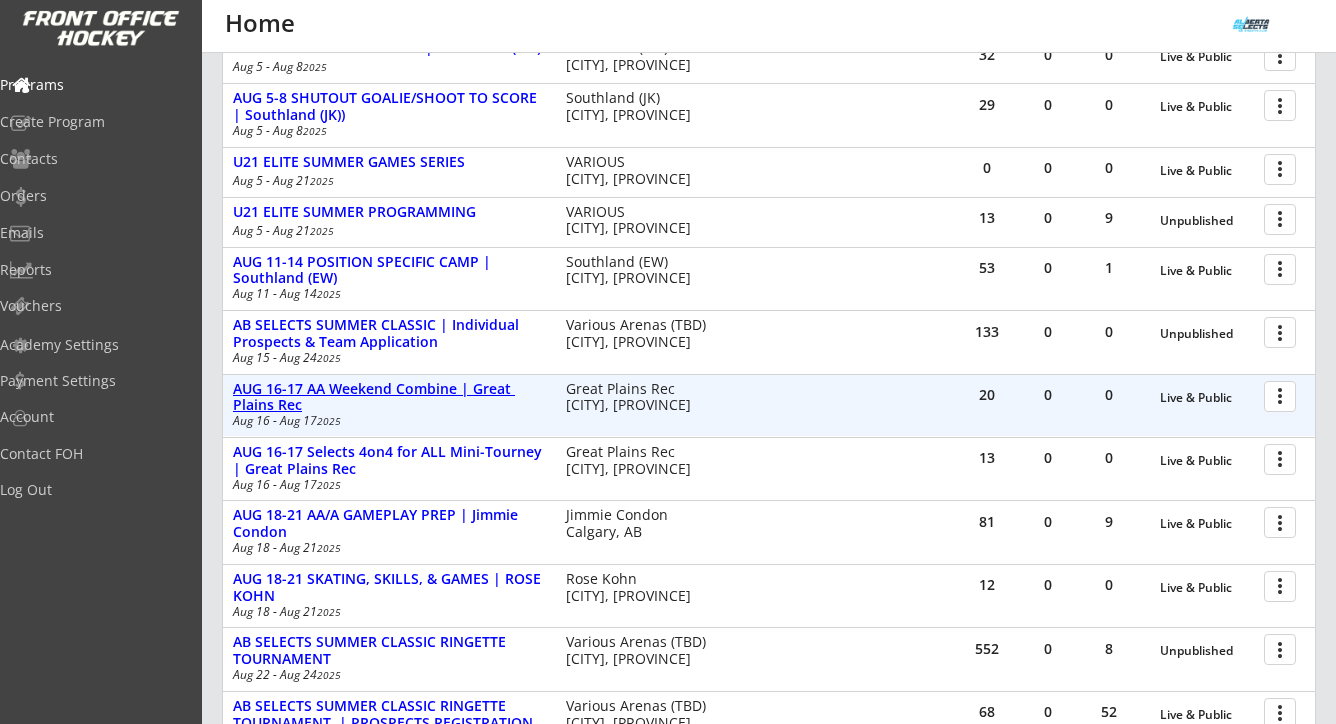 scroll, scrollTop: 430, scrollLeft: 0, axis: vertical 